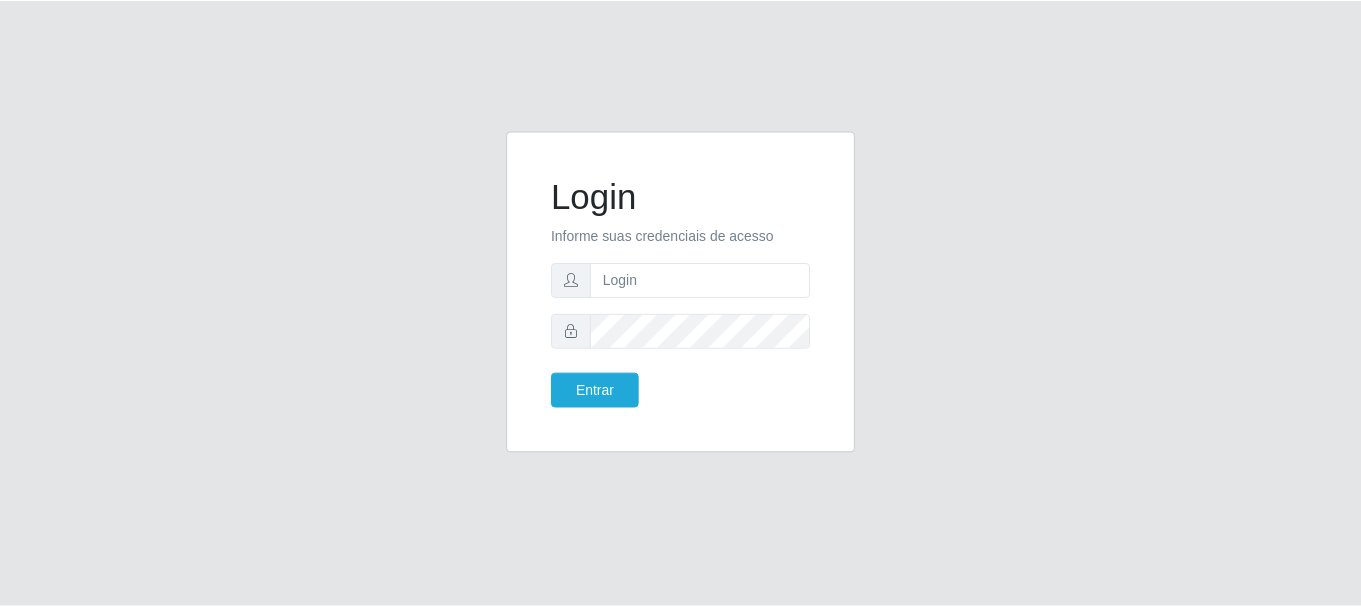 scroll, scrollTop: 0, scrollLeft: 0, axis: both 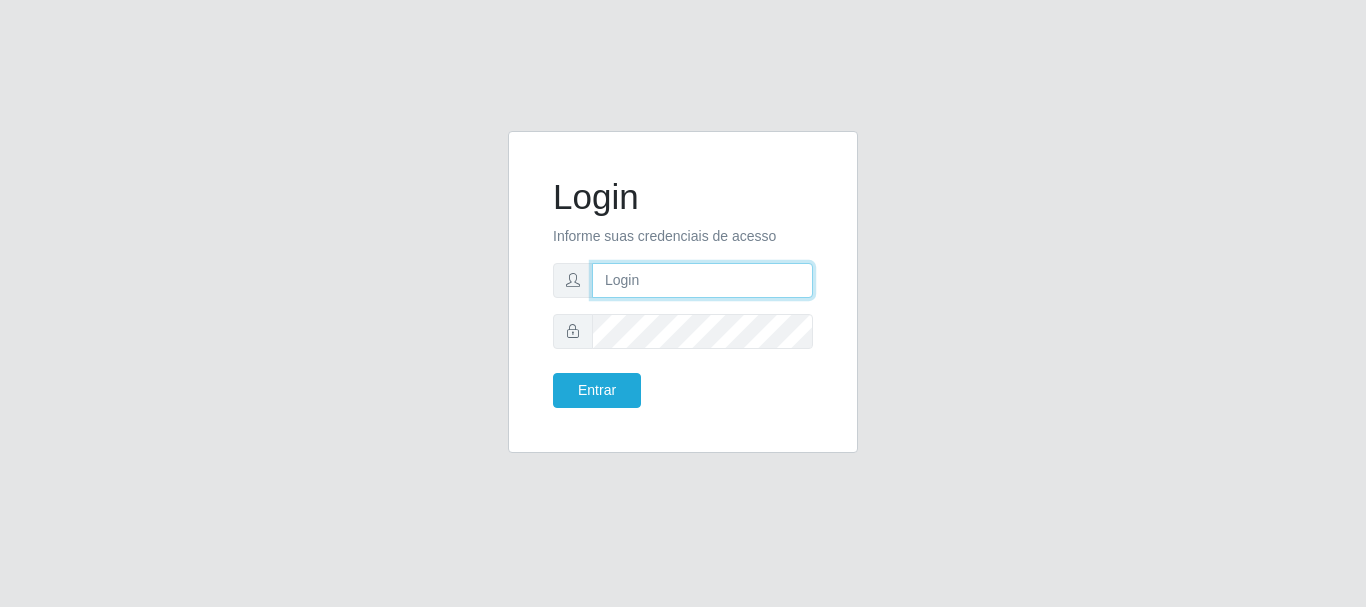click at bounding box center [702, 280] 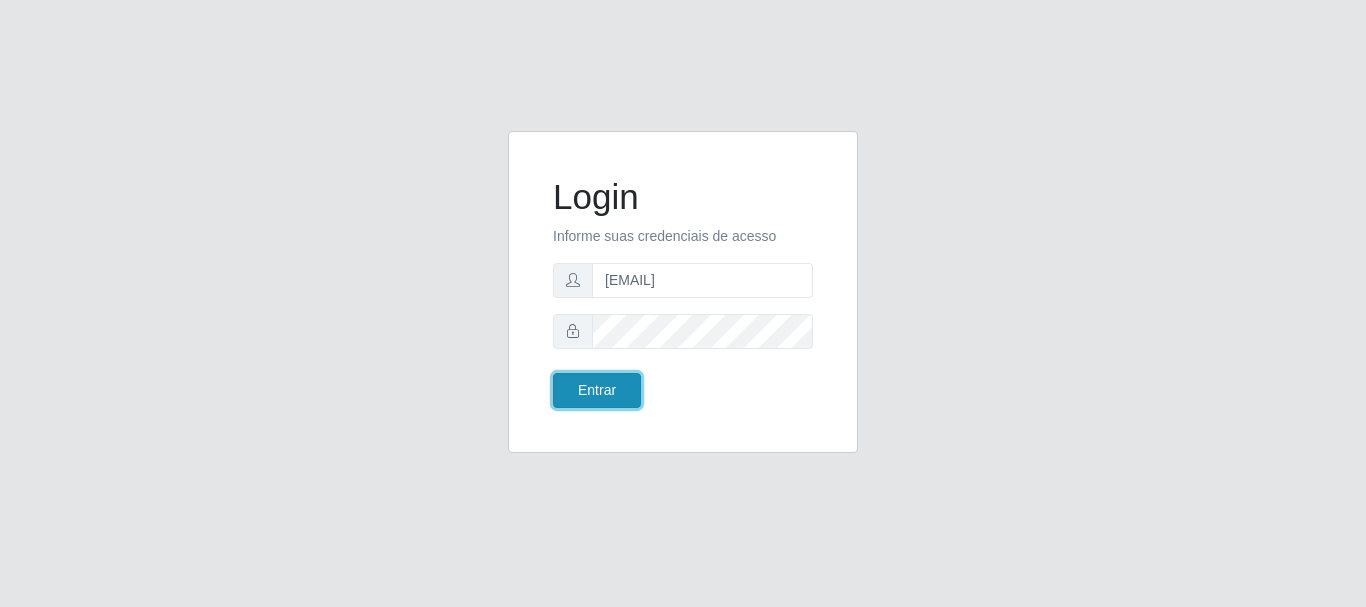 click on "Entrar" at bounding box center (597, 390) 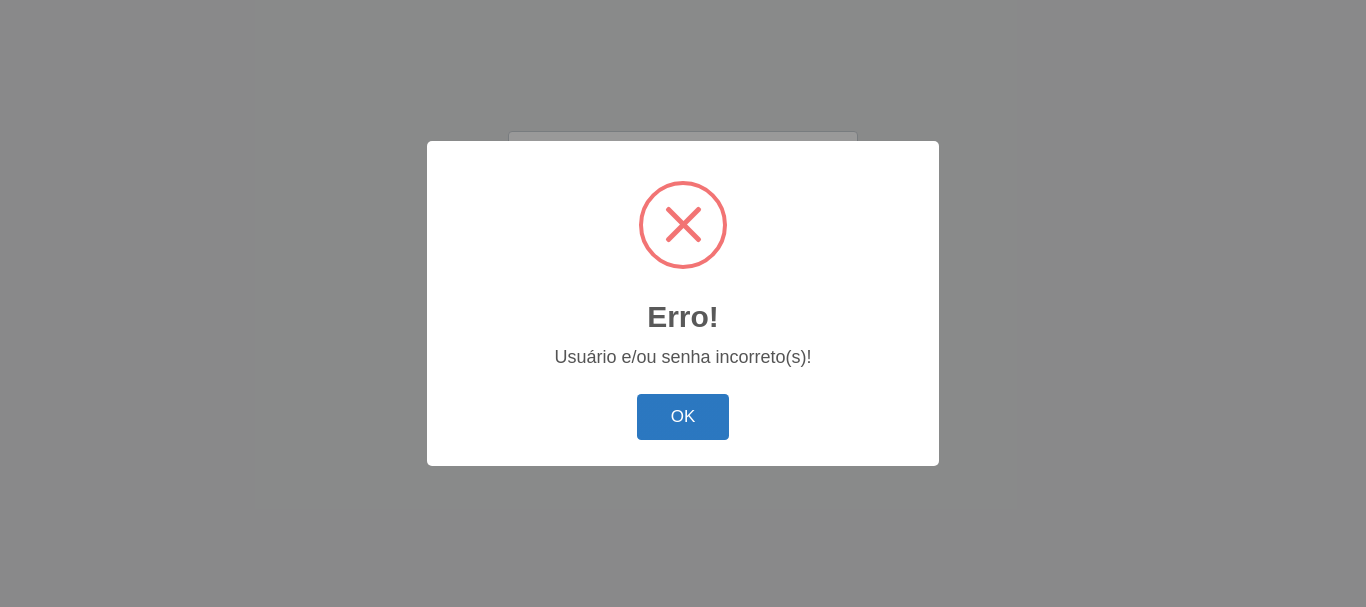 click on "OK" at bounding box center [683, 417] 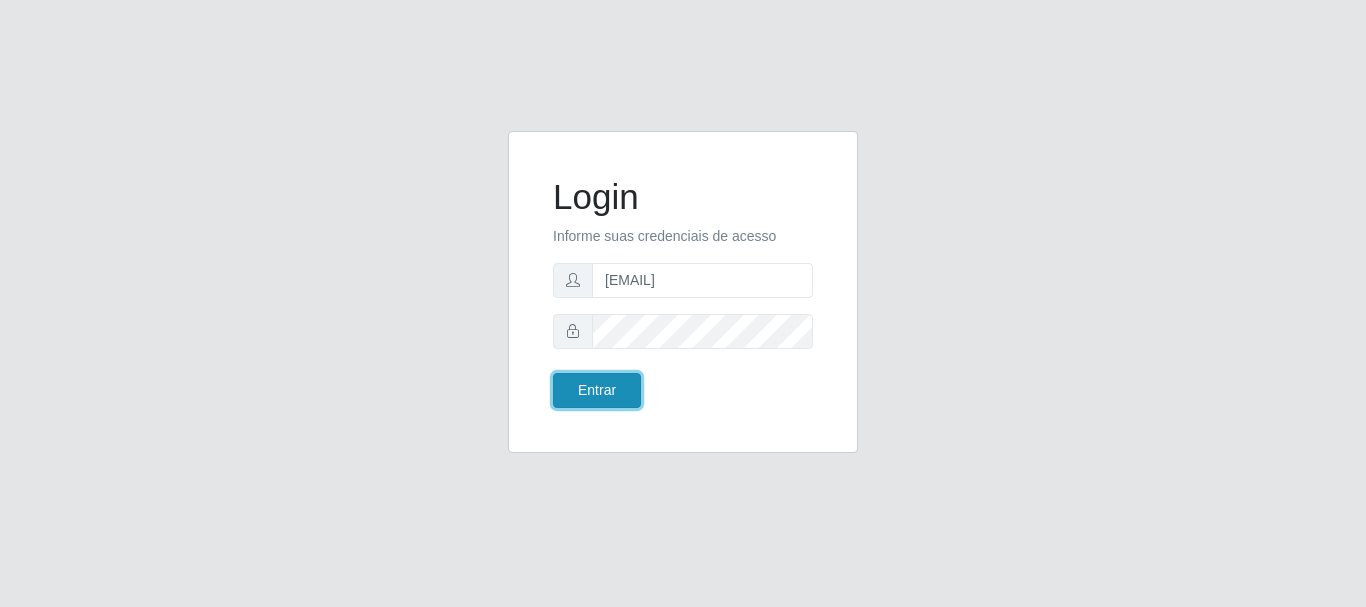 click on "Entrar" at bounding box center [597, 390] 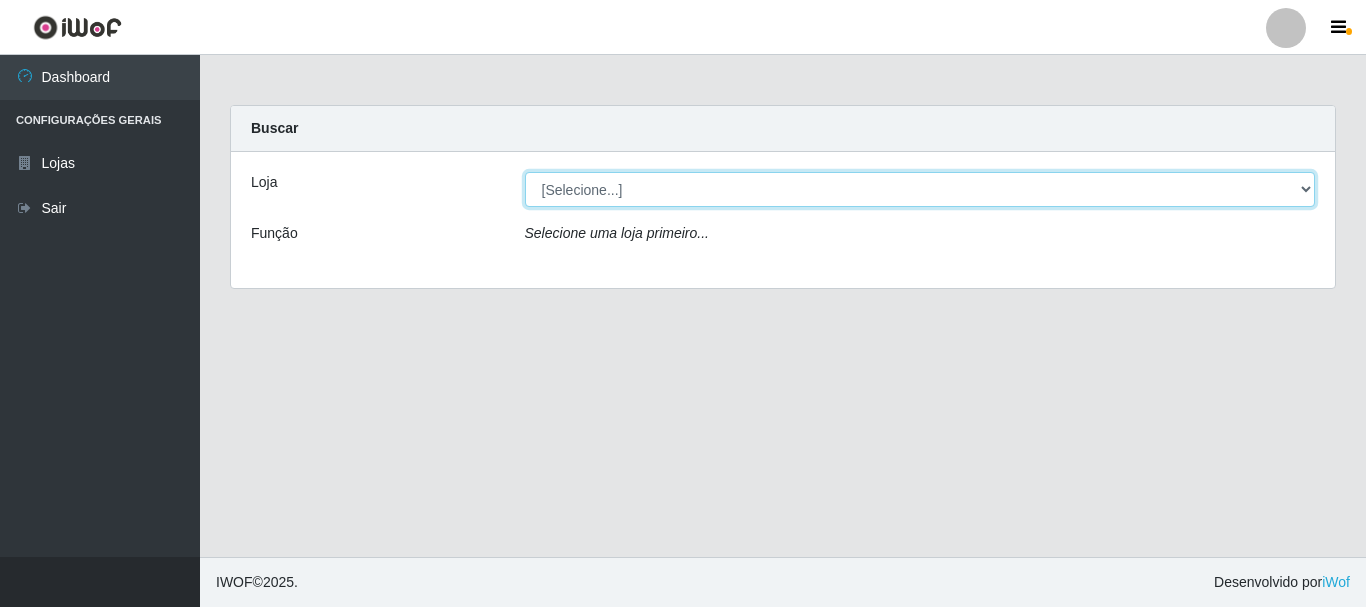 click on "[Selecione...] SuperFácil Atacado - Rodoviária" at bounding box center (920, 189) 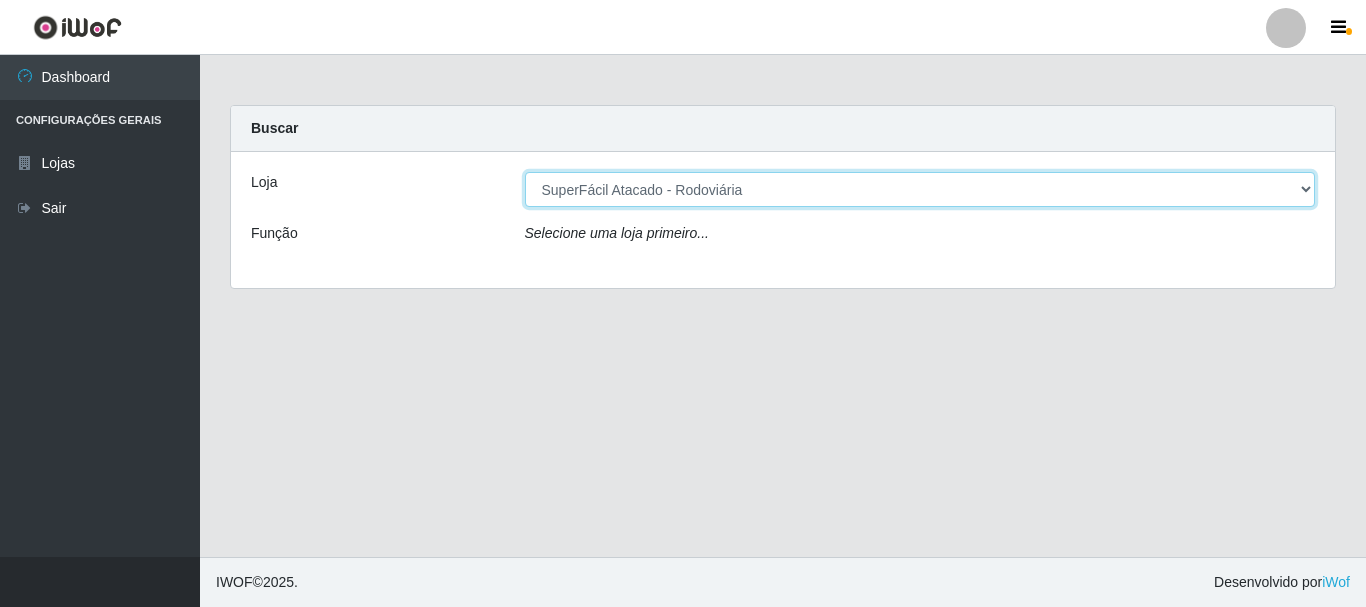 click on "[Selecione...] SuperFácil Atacado - Rodoviária" at bounding box center [920, 189] 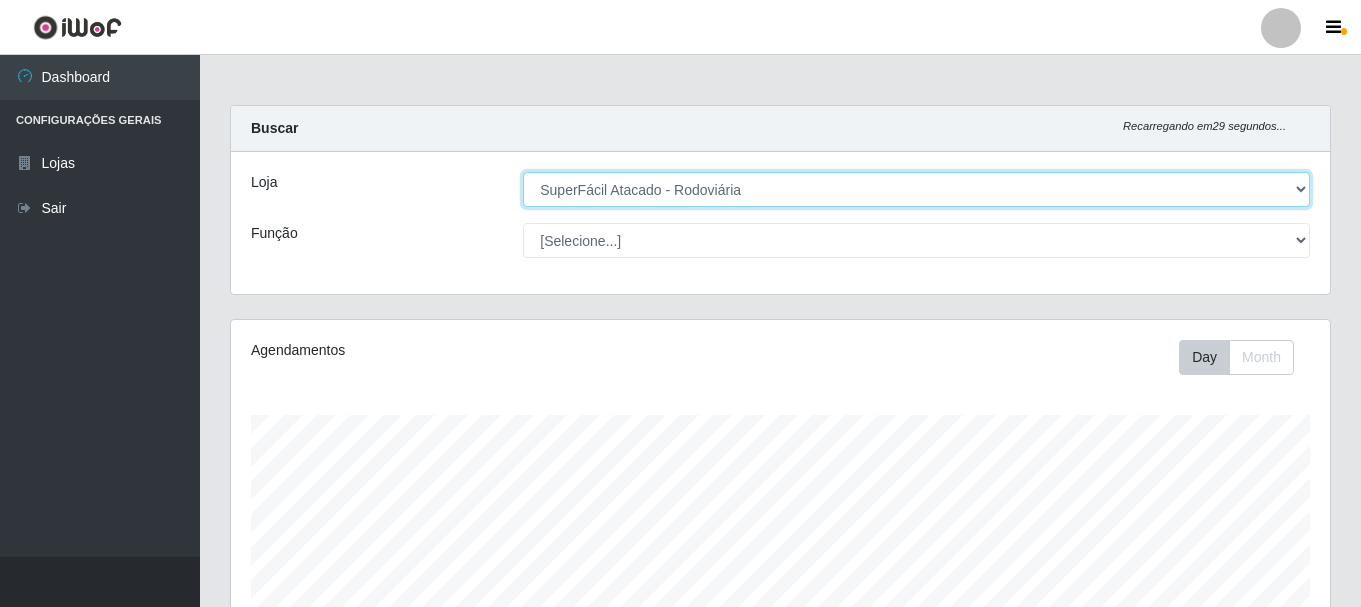 scroll, scrollTop: 999585, scrollLeft: 998901, axis: both 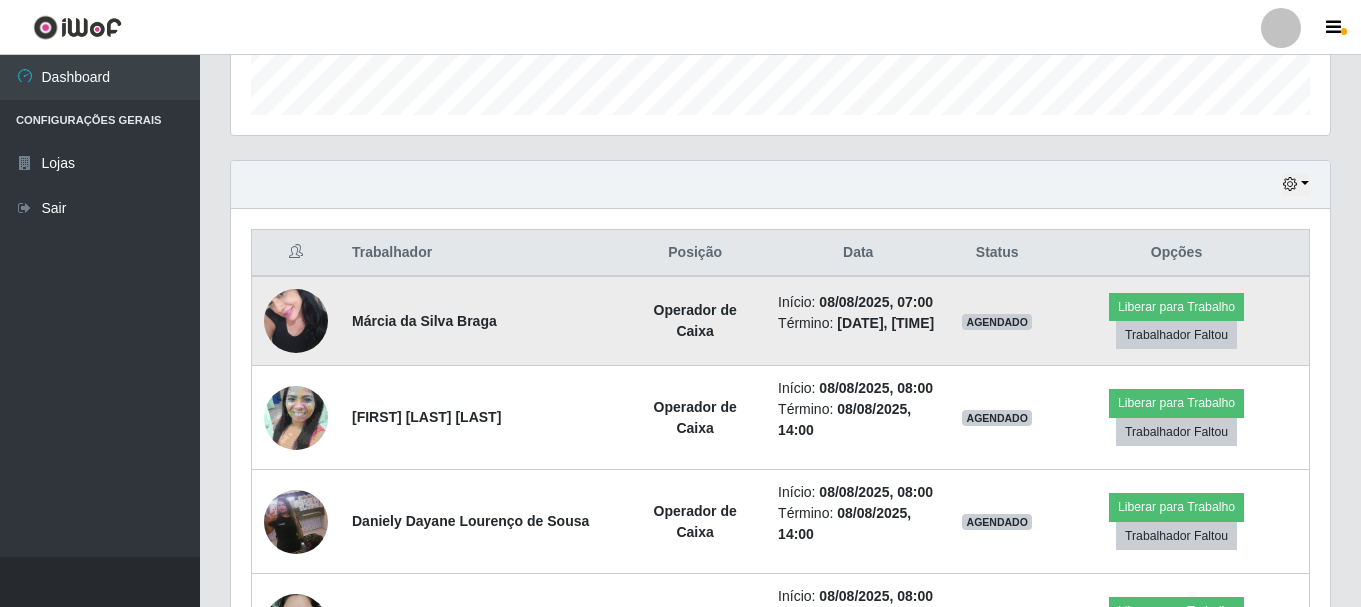 click at bounding box center (296, 320) 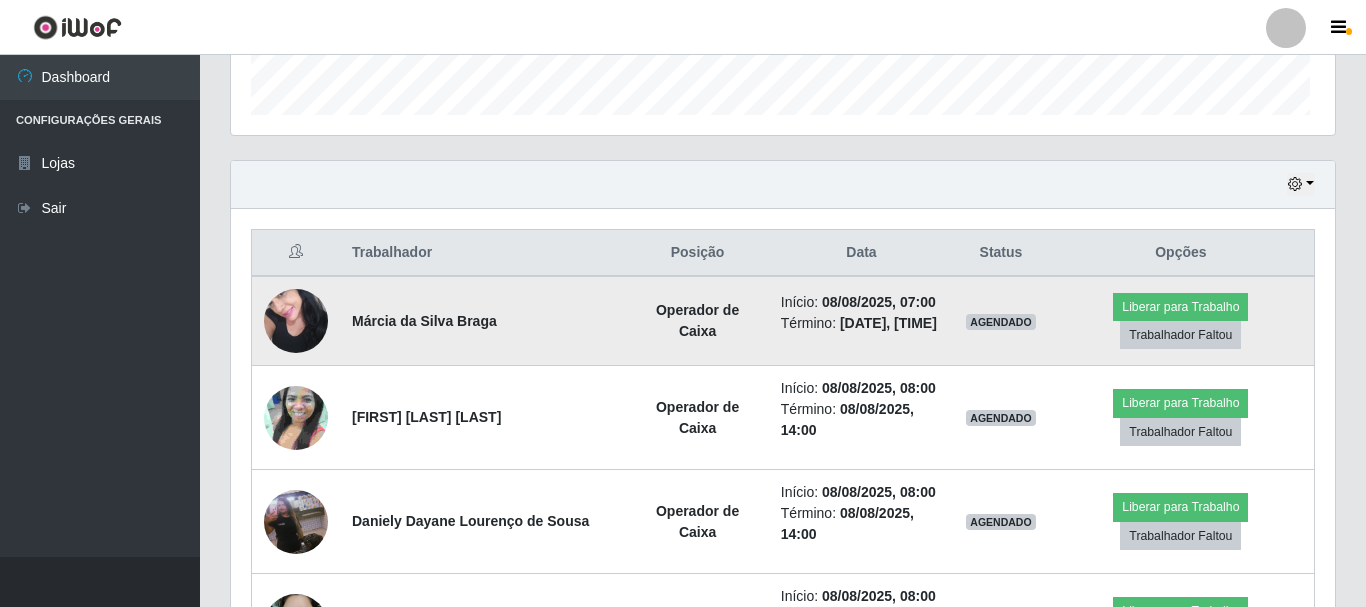 scroll, scrollTop: 999585, scrollLeft: 998911, axis: both 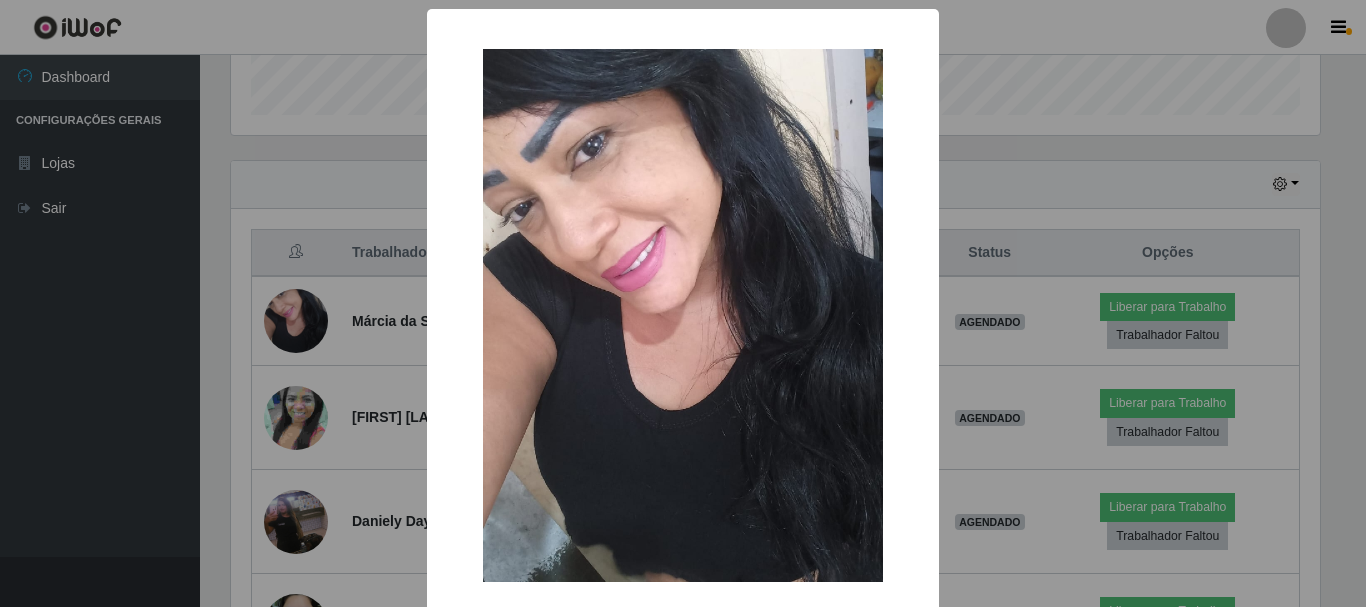 drag, startPoint x: 79, startPoint y: 332, endPoint x: 94, endPoint y: 328, distance: 15.524175 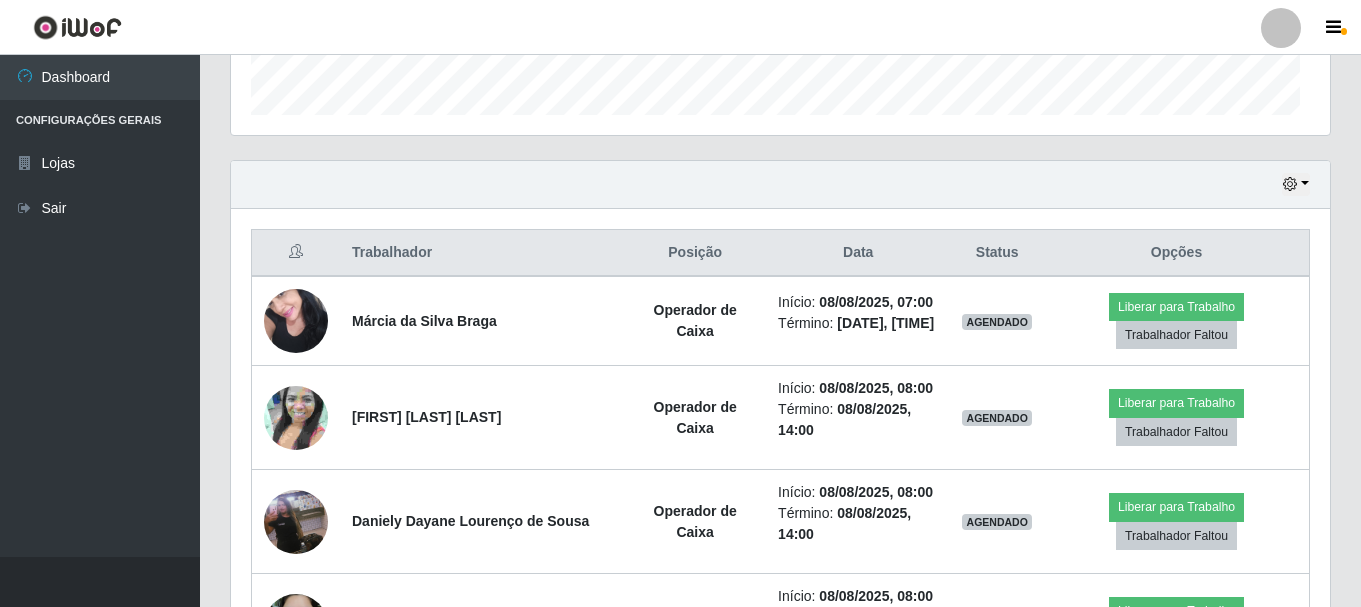 scroll, scrollTop: 999585, scrollLeft: 998901, axis: both 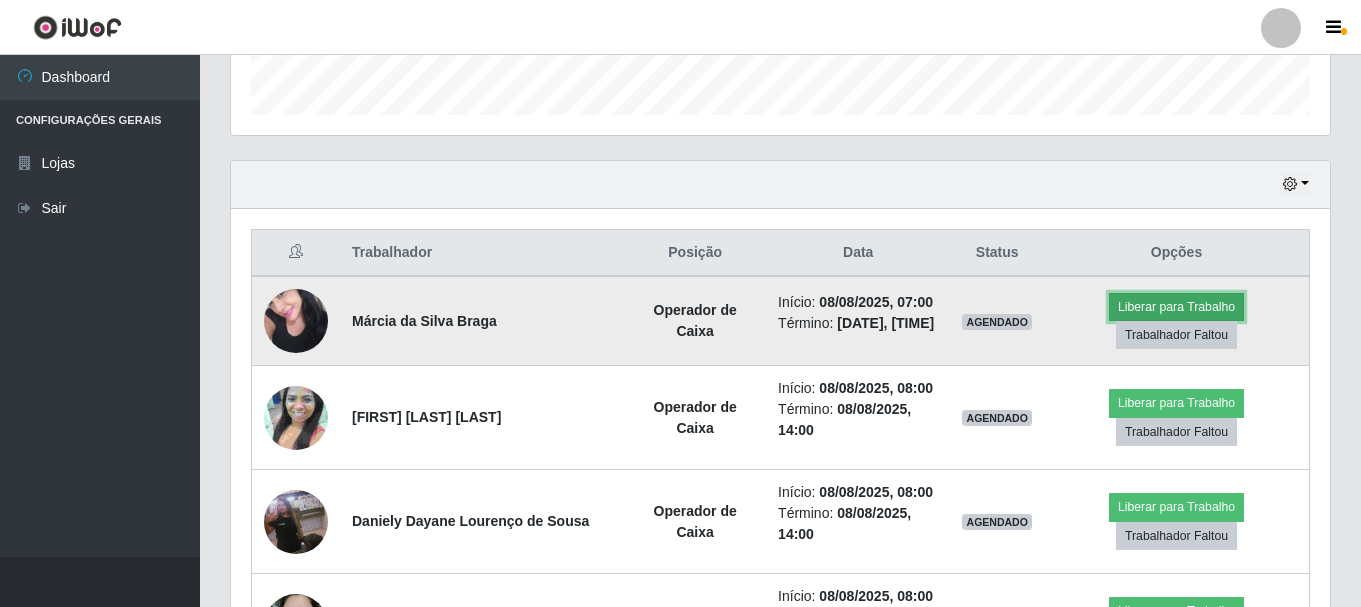 click on "Liberar para Trabalho" at bounding box center [1176, 307] 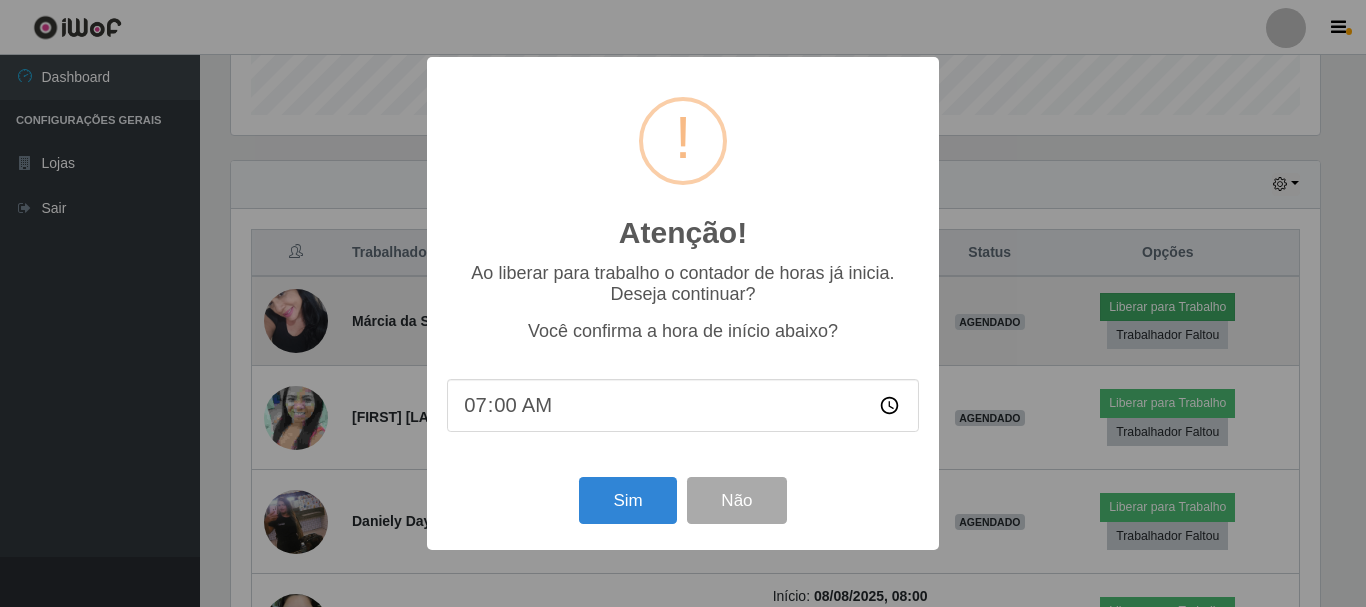 scroll, scrollTop: 999585, scrollLeft: 998911, axis: both 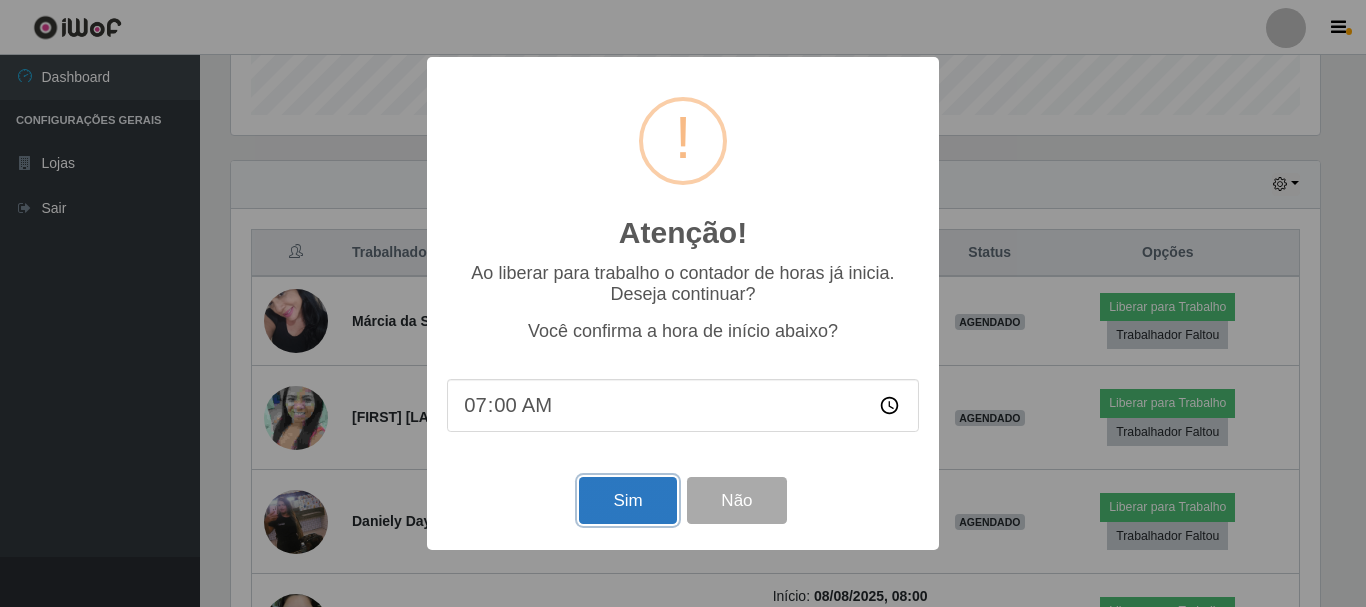 click on "Sim" at bounding box center [627, 500] 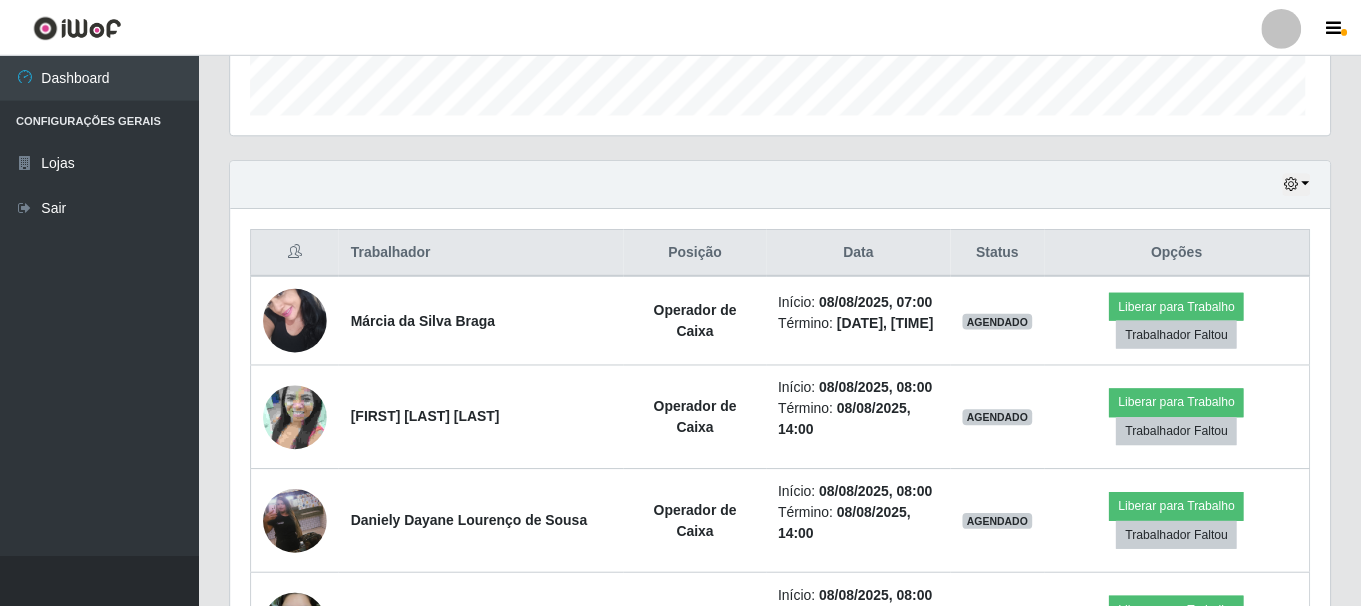 scroll, scrollTop: 999585, scrollLeft: 998901, axis: both 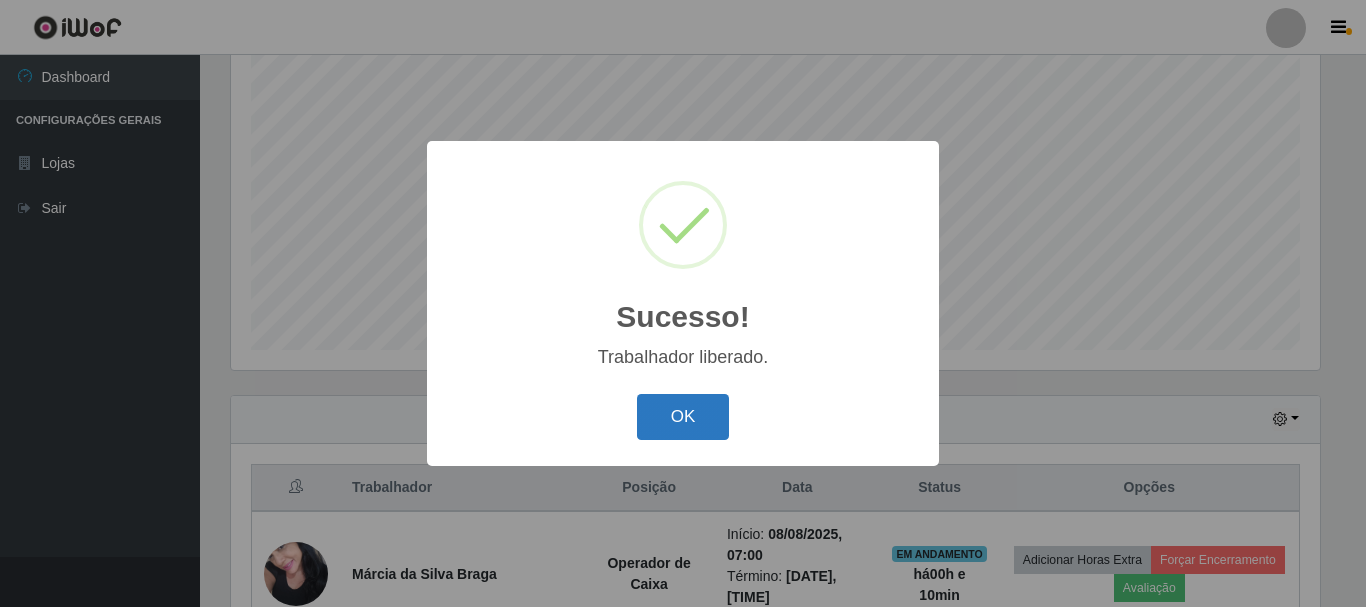 click on "OK" at bounding box center [683, 417] 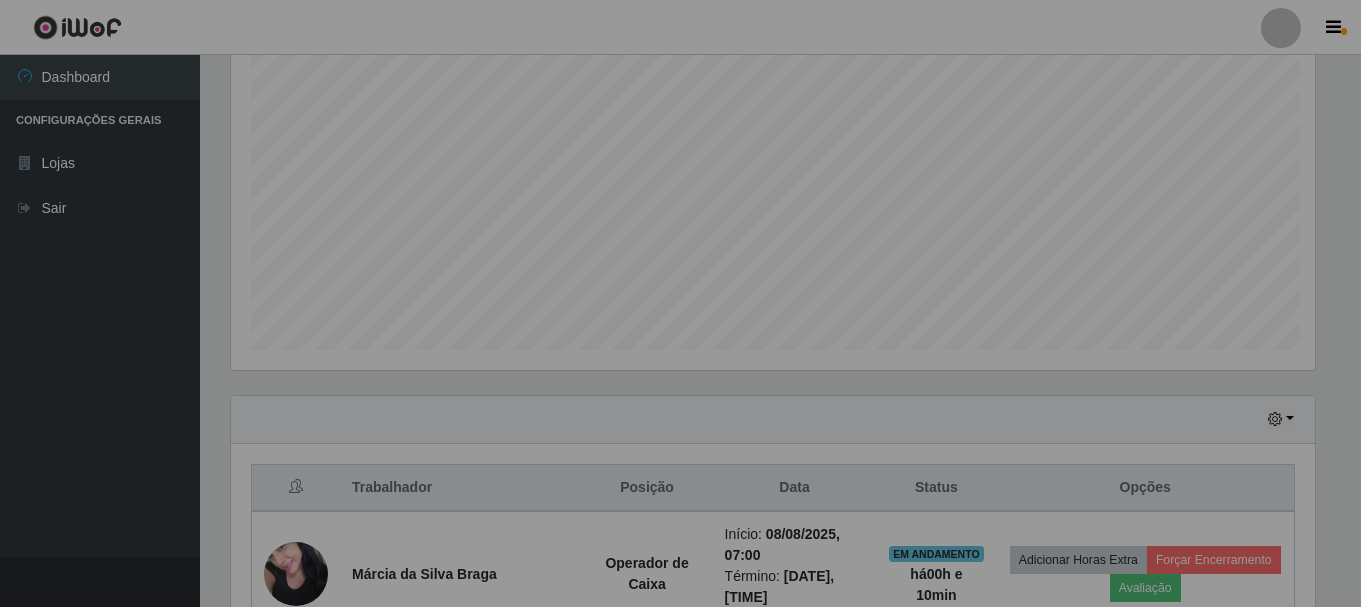 scroll, scrollTop: 999585, scrollLeft: 998901, axis: both 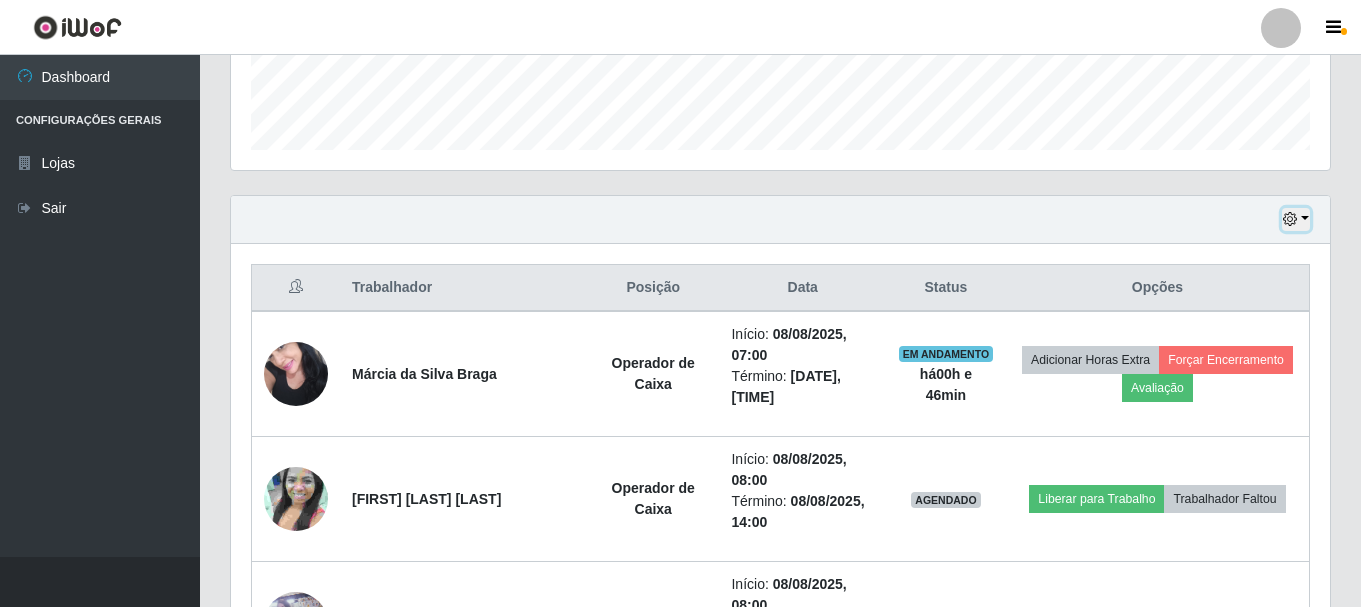 click at bounding box center (1296, 219) 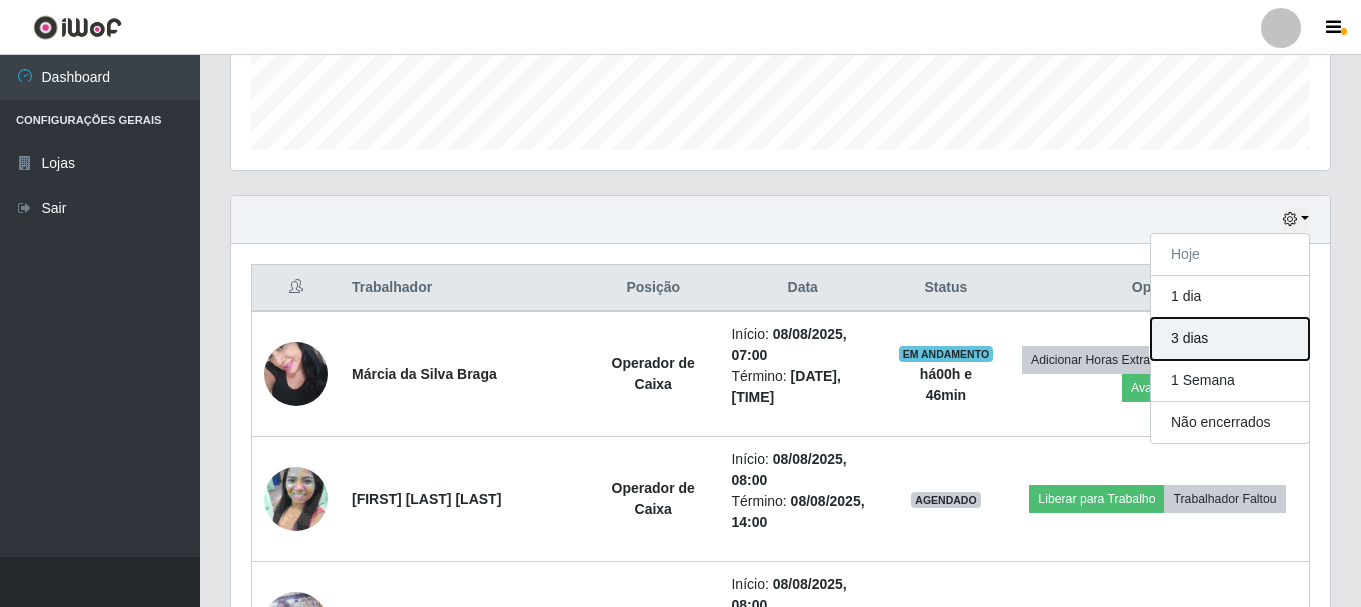 click on "3 dias" at bounding box center (1230, 339) 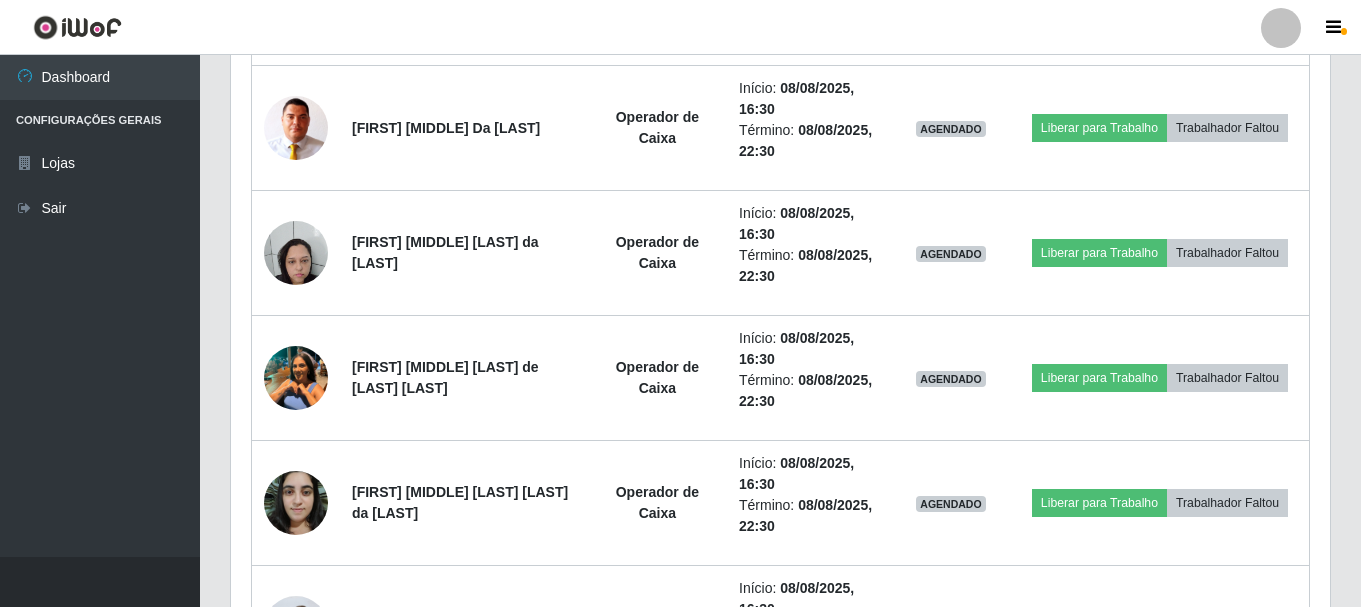 scroll, scrollTop: 2765, scrollLeft: 0, axis: vertical 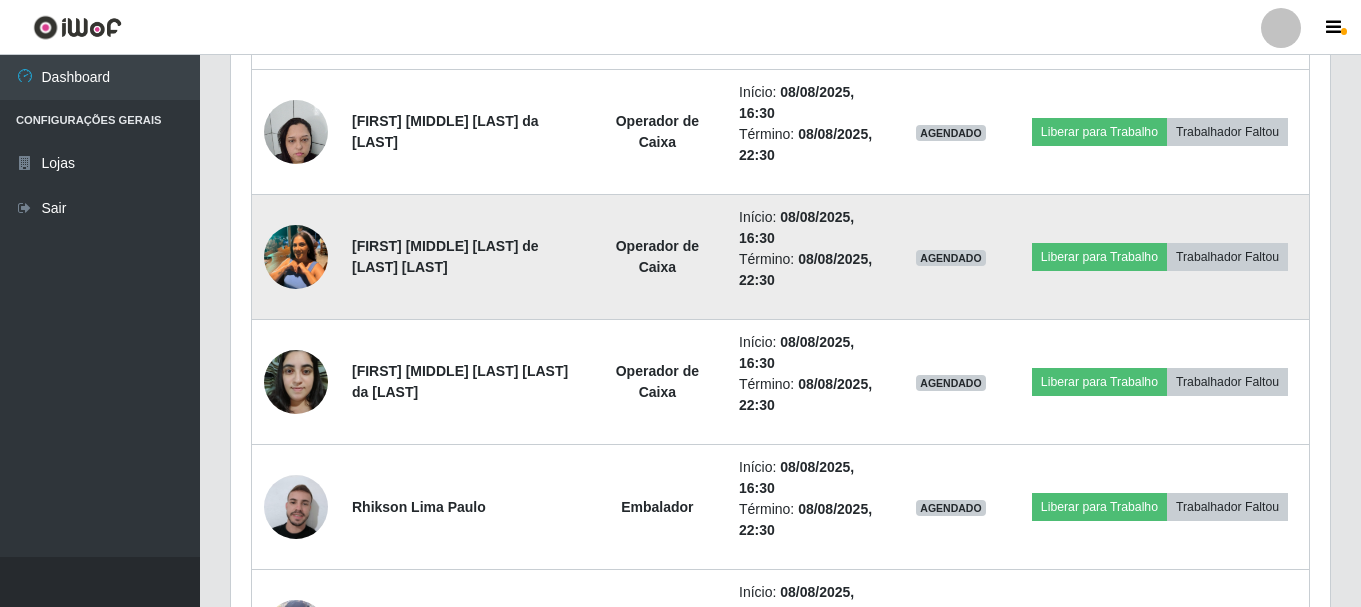 click at bounding box center [296, 256] 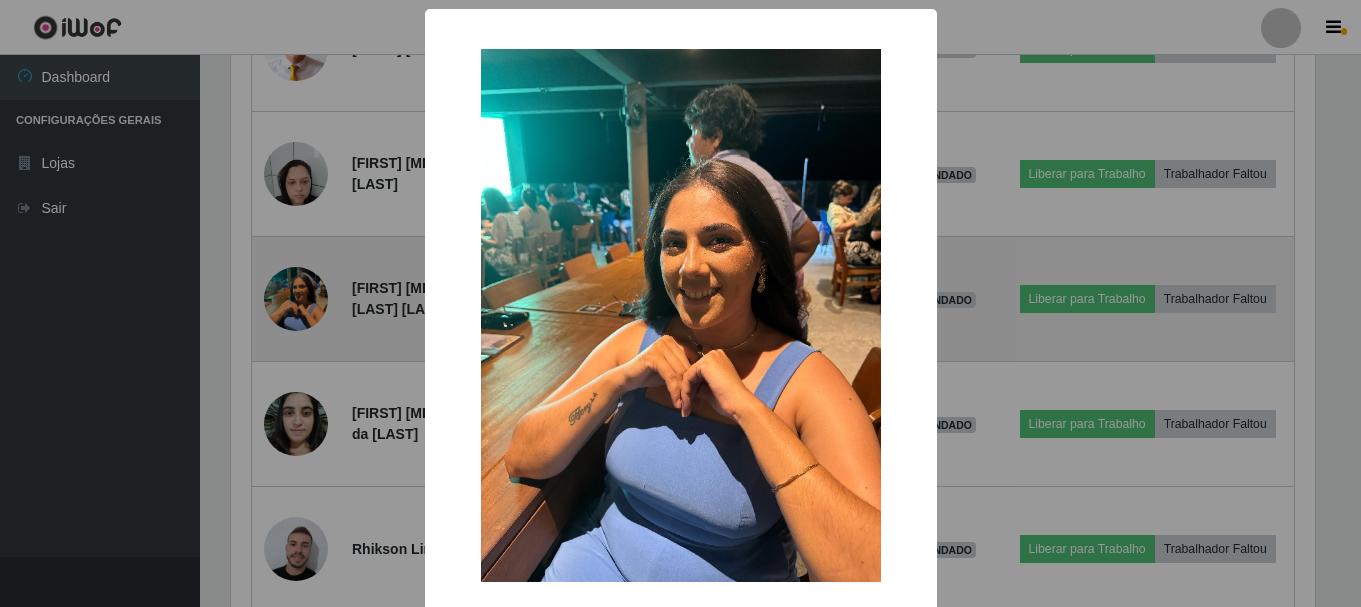 scroll, scrollTop: 999585, scrollLeft: 998911, axis: both 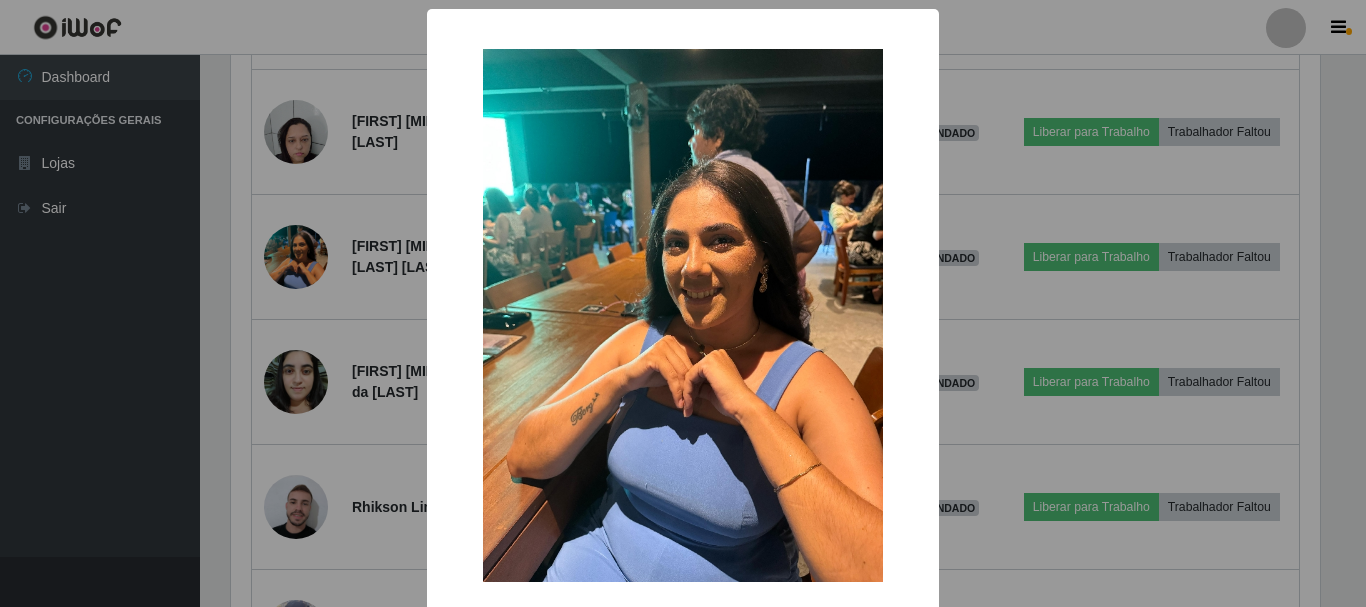 click on "× OK Cancel" at bounding box center (683, 303) 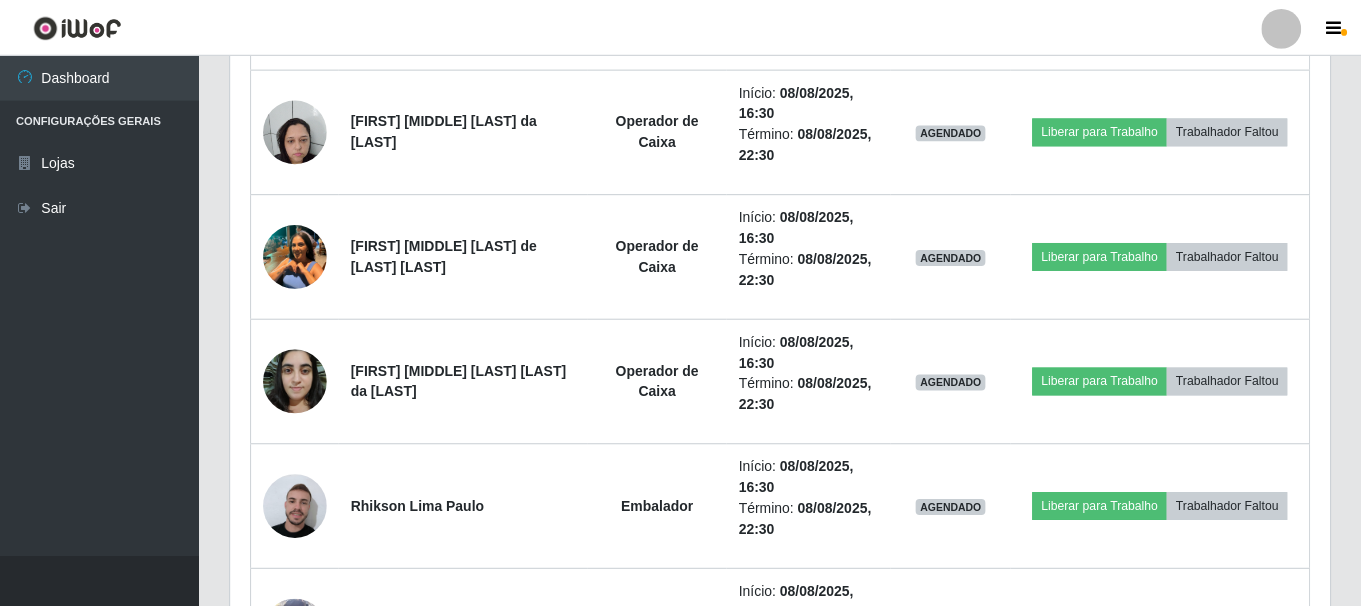 scroll, scrollTop: 999585, scrollLeft: 998901, axis: both 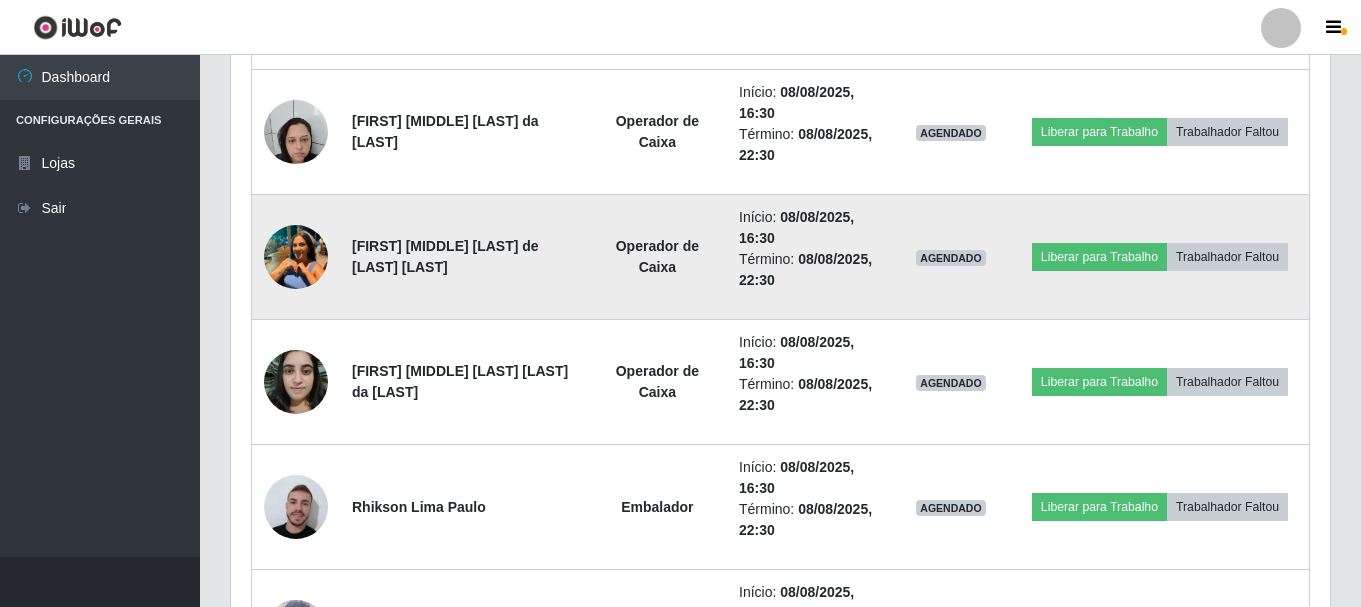 click at bounding box center (296, 256) 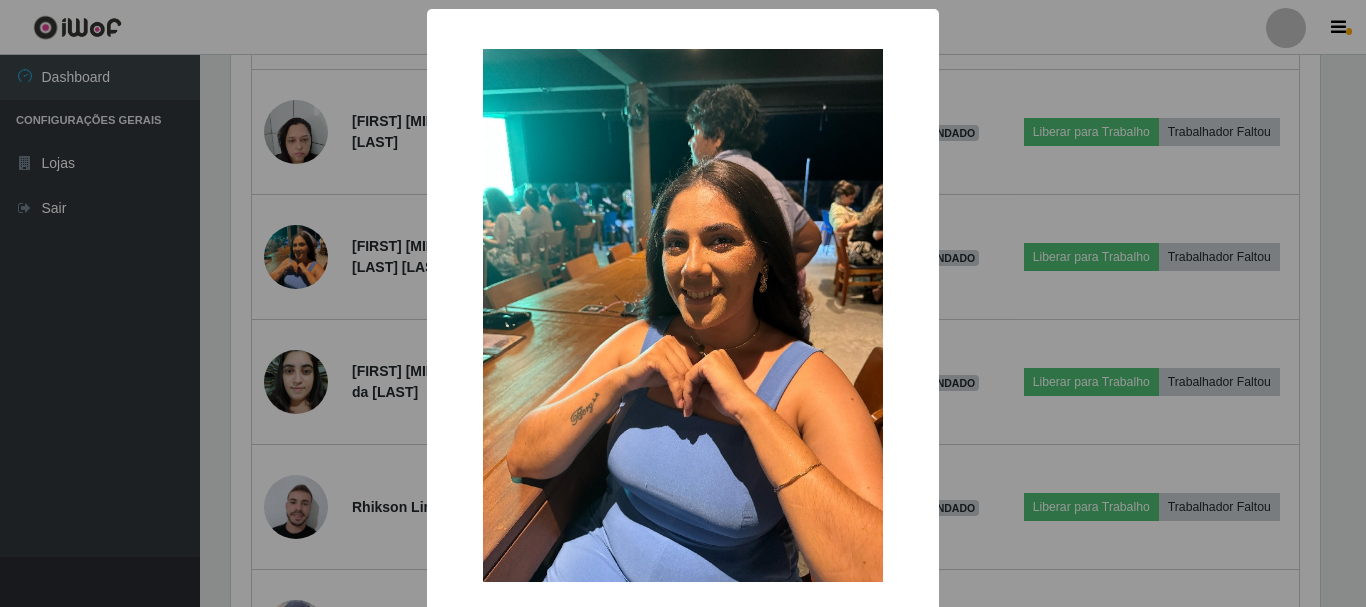 click on "× OK Cancel" at bounding box center [683, 303] 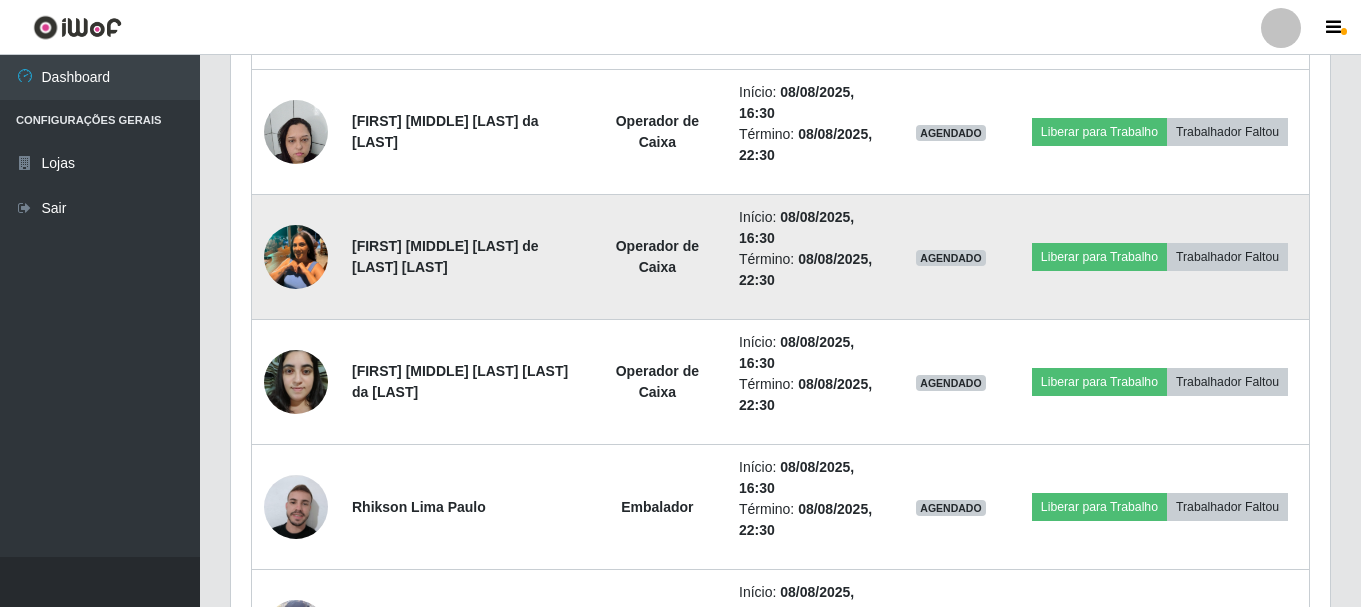 scroll, scrollTop: 999585, scrollLeft: 998901, axis: both 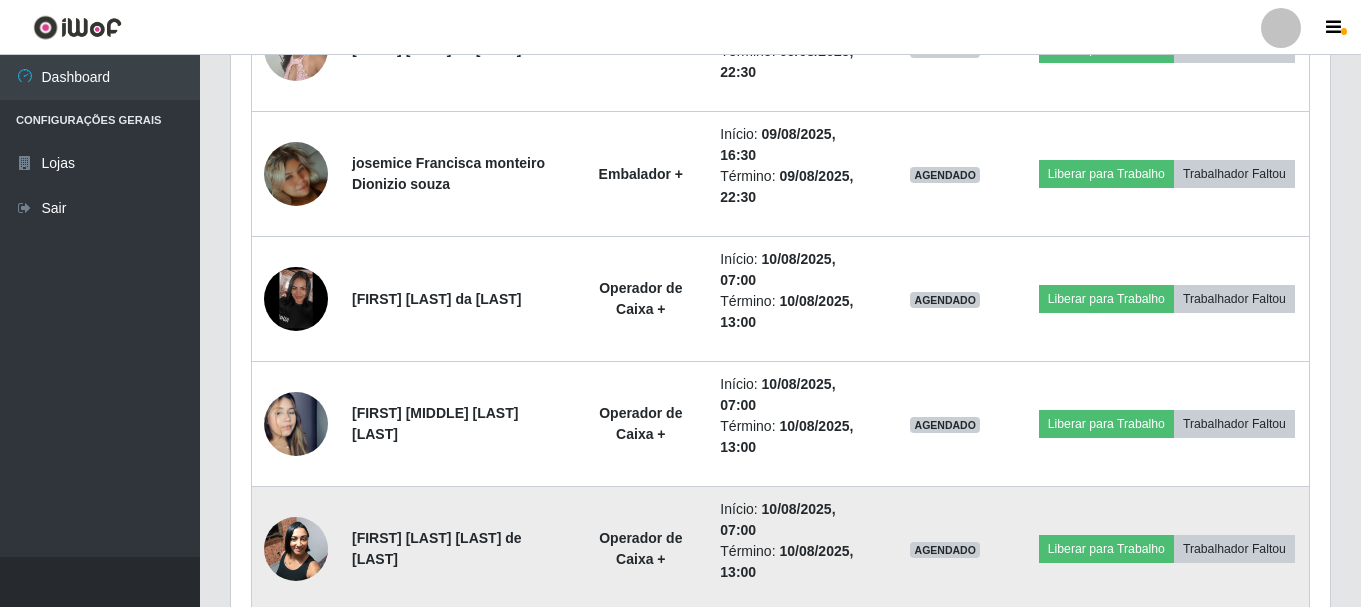 click at bounding box center (296, 548) 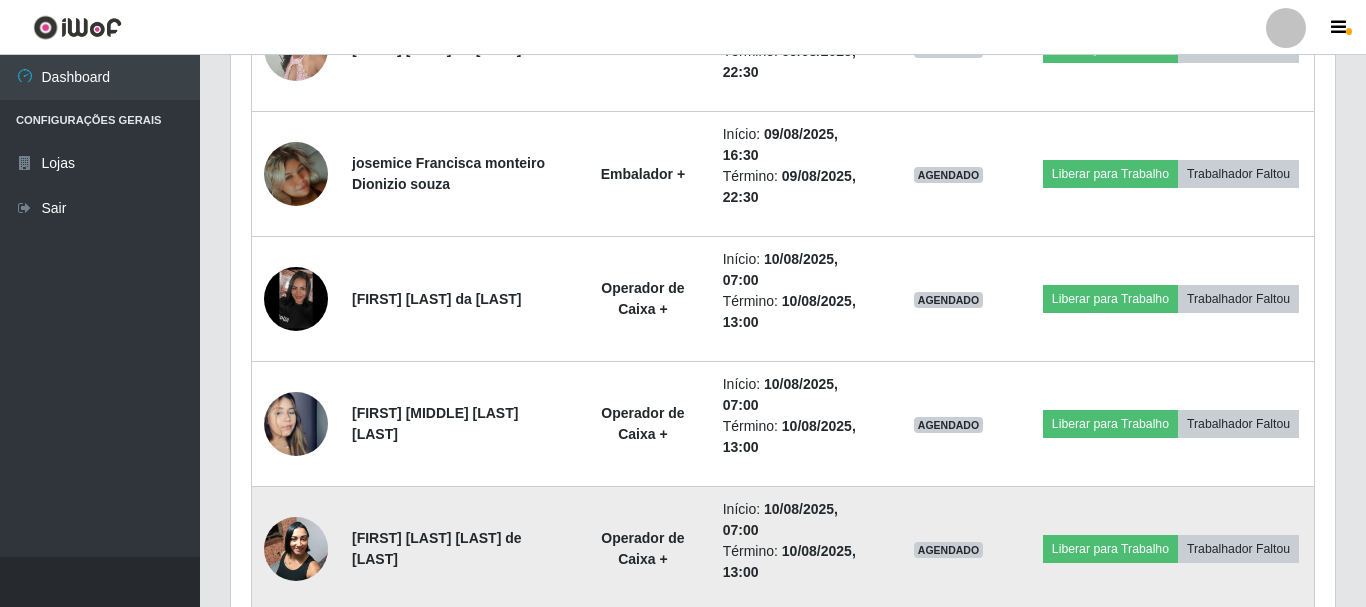 scroll, scrollTop: 999585, scrollLeft: 998911, axis: both 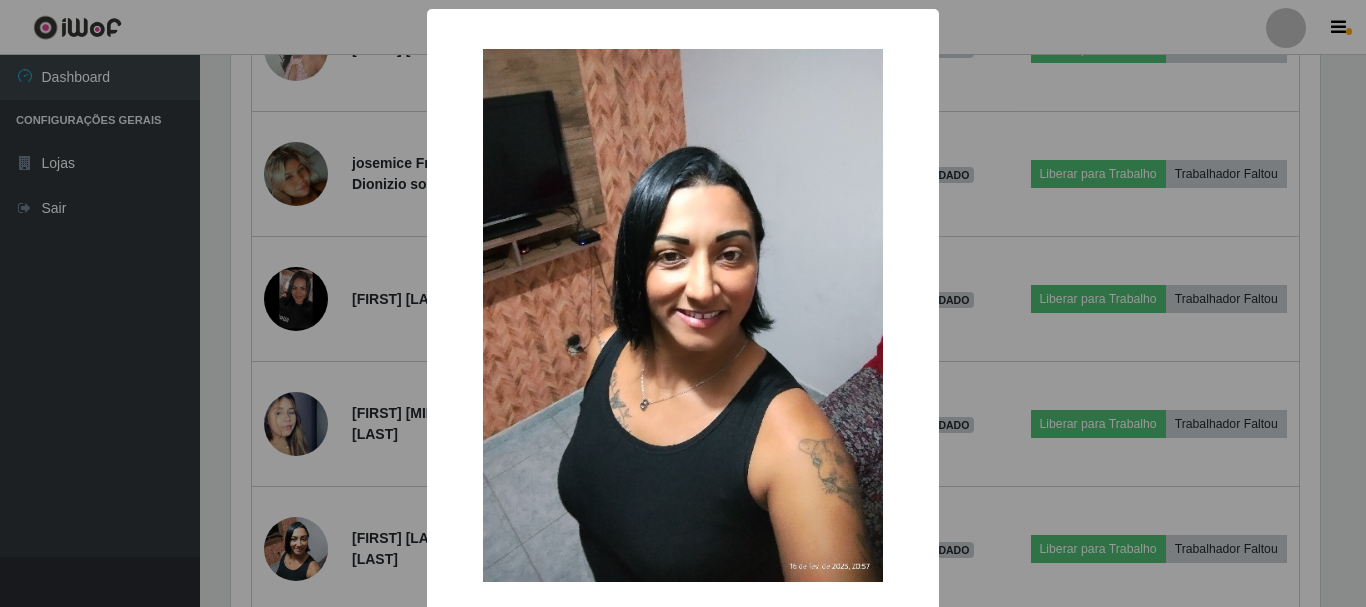 click on "× OK Cancel" at bounding box center [683, 303] 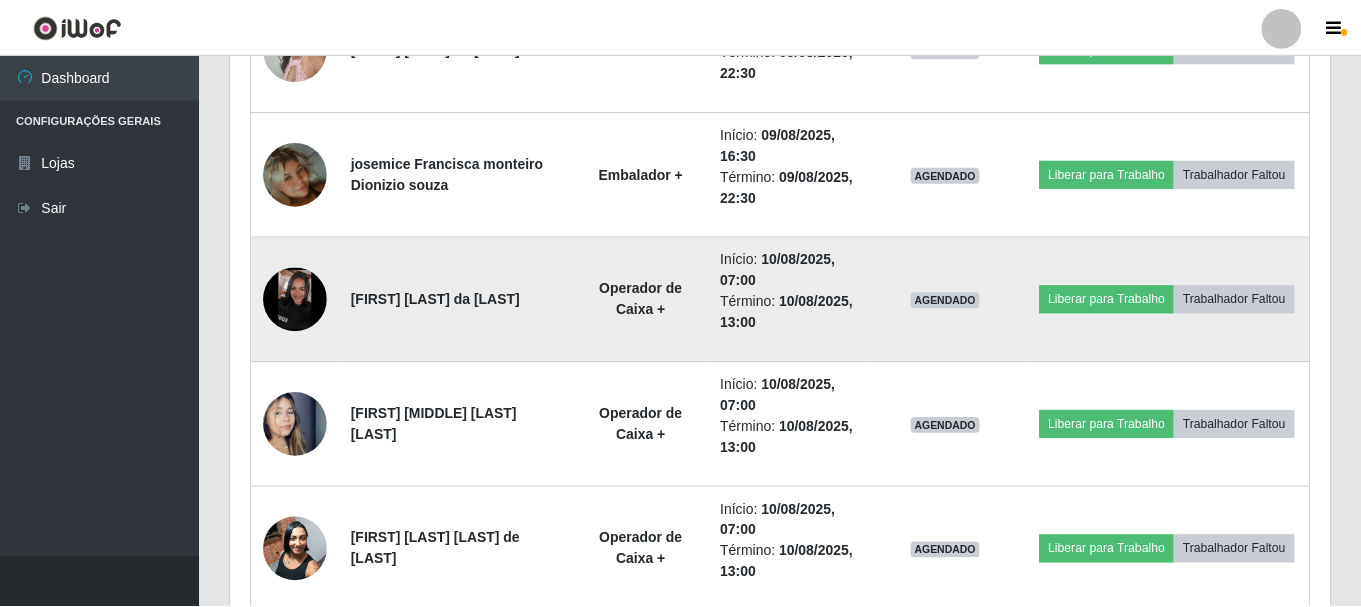 scroll, scrollTop: 999585, scrollLeft: 998901, axis: both 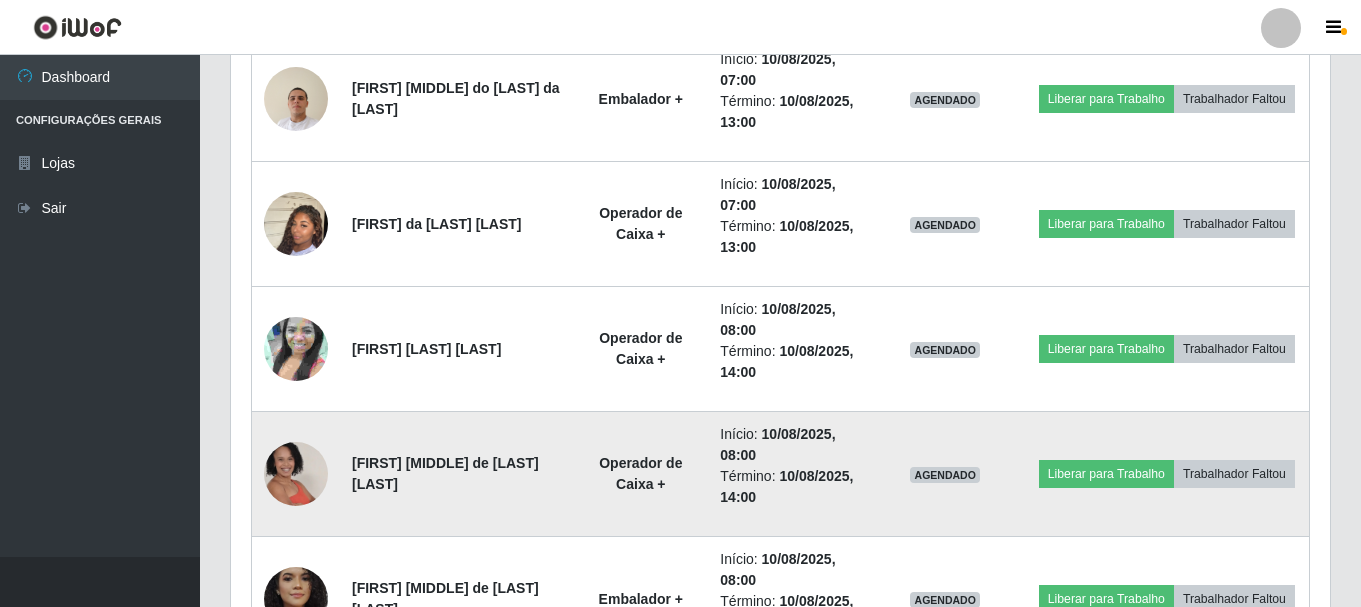 click at bounding box center (296, 474) 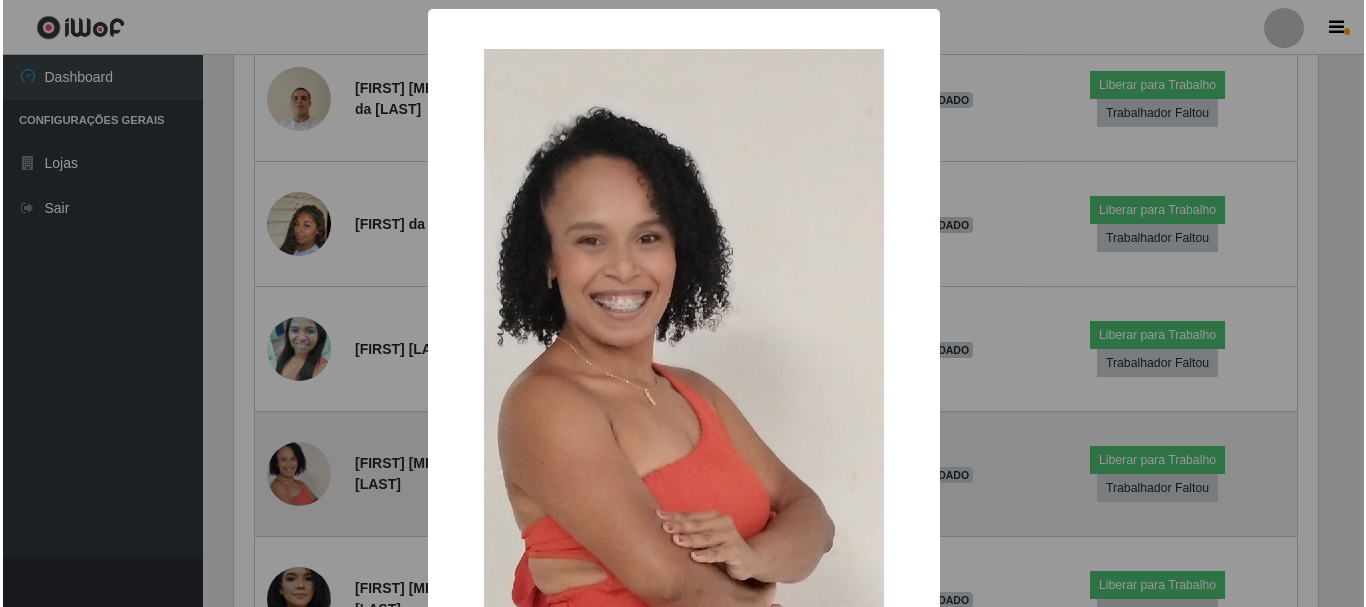 scroll, scrollTop: 999585, scrollLeft: 998911, axis: both 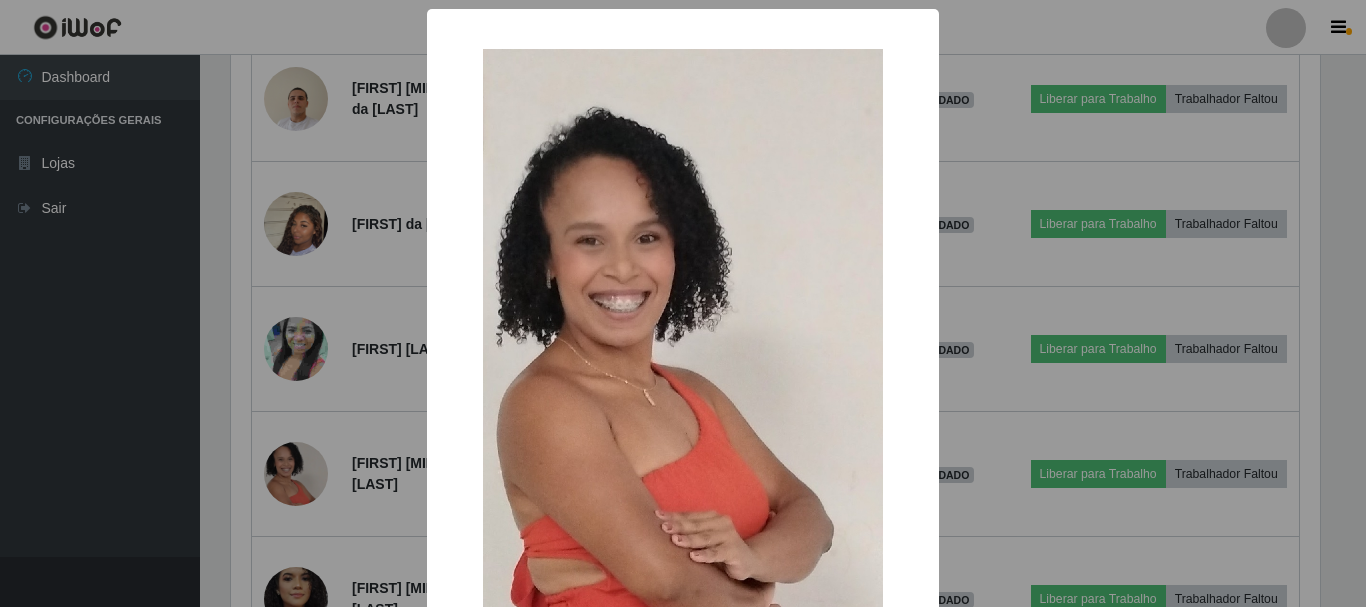 click on "× OK Cancel" at bounding box center (683, 303) 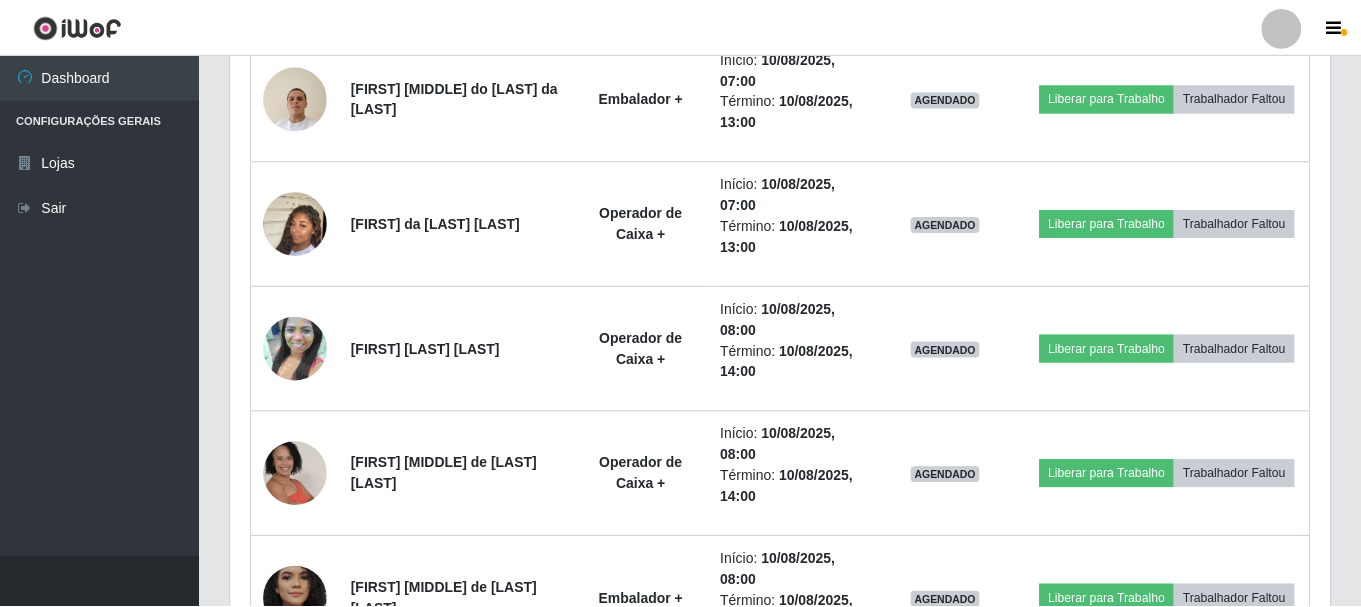 scroll, scrollTop: 999585, scrollLeft: 998901, axis: both 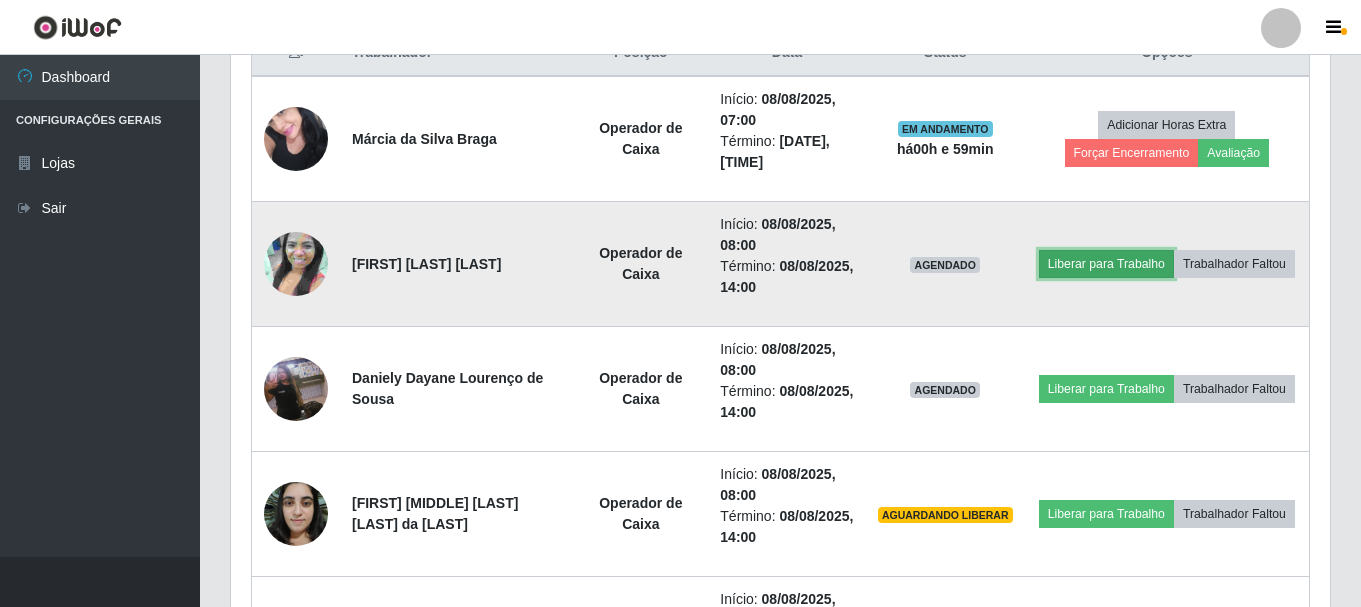 click on "Liberar para Trabalho" at bounding box center (1106, 264) 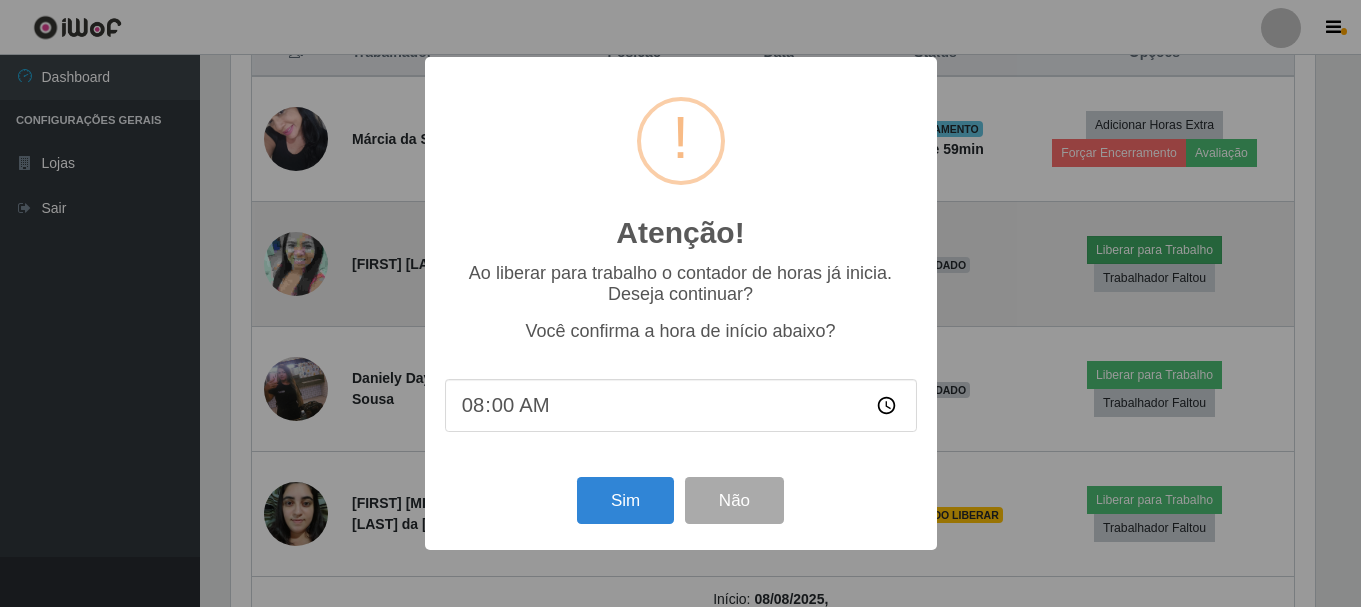 scroll, scrollTop: 999585, scrollLeft: 998911, axis: both 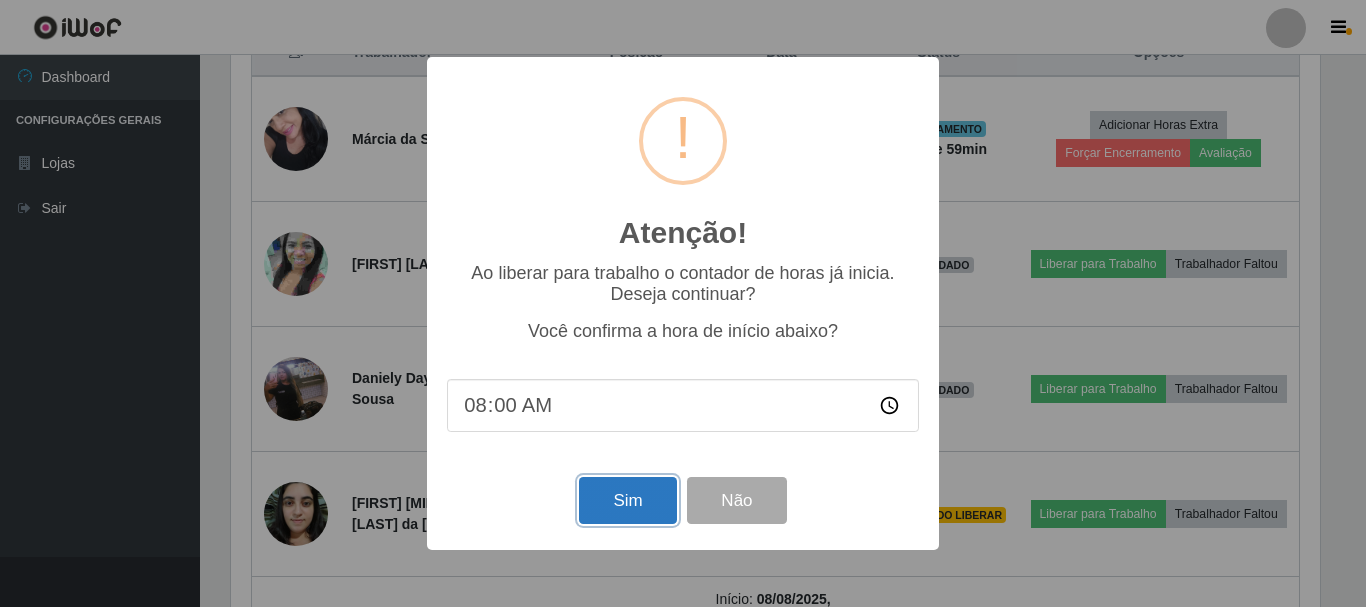 click on "Sim" at bounding box center [627, 500] 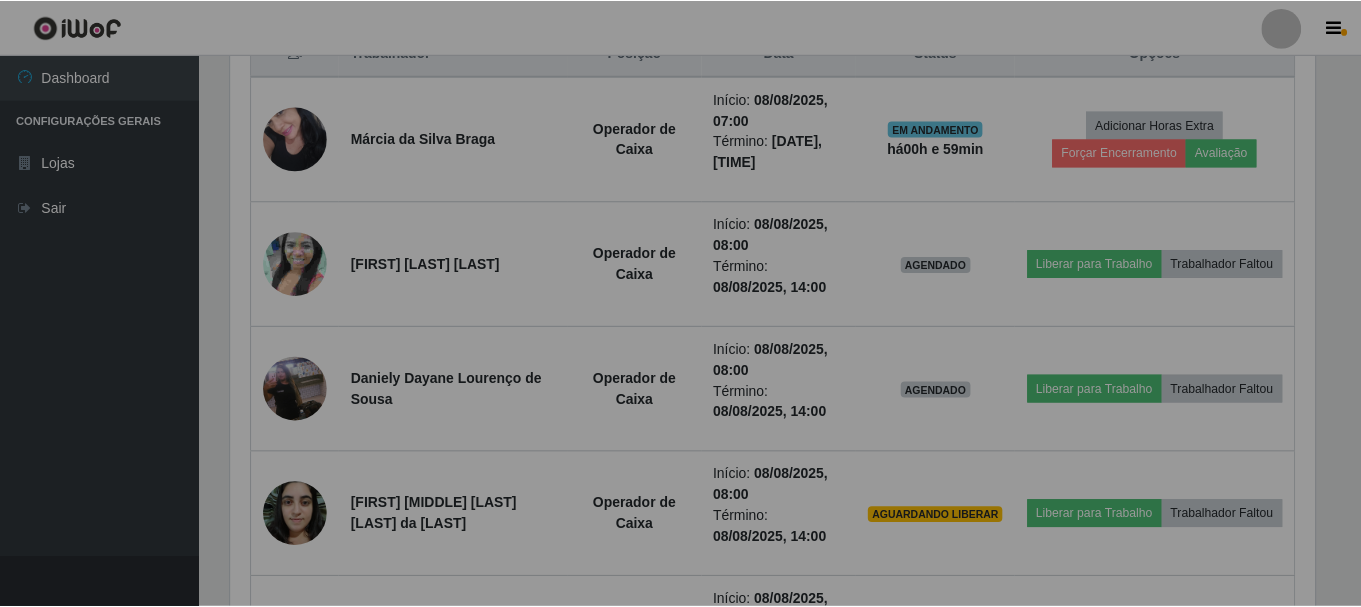 scroll, scrollTop: 999585, scrollLeft: 998901, axis: both 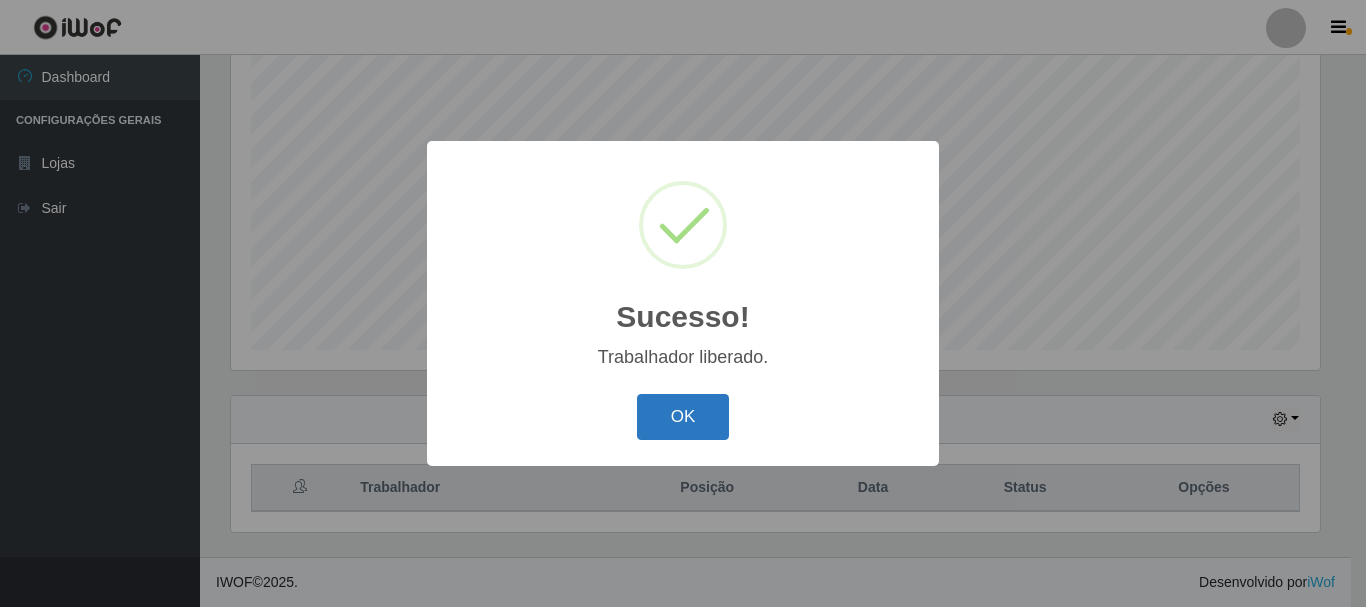 click on "OK" at bounding box center (683, 417) 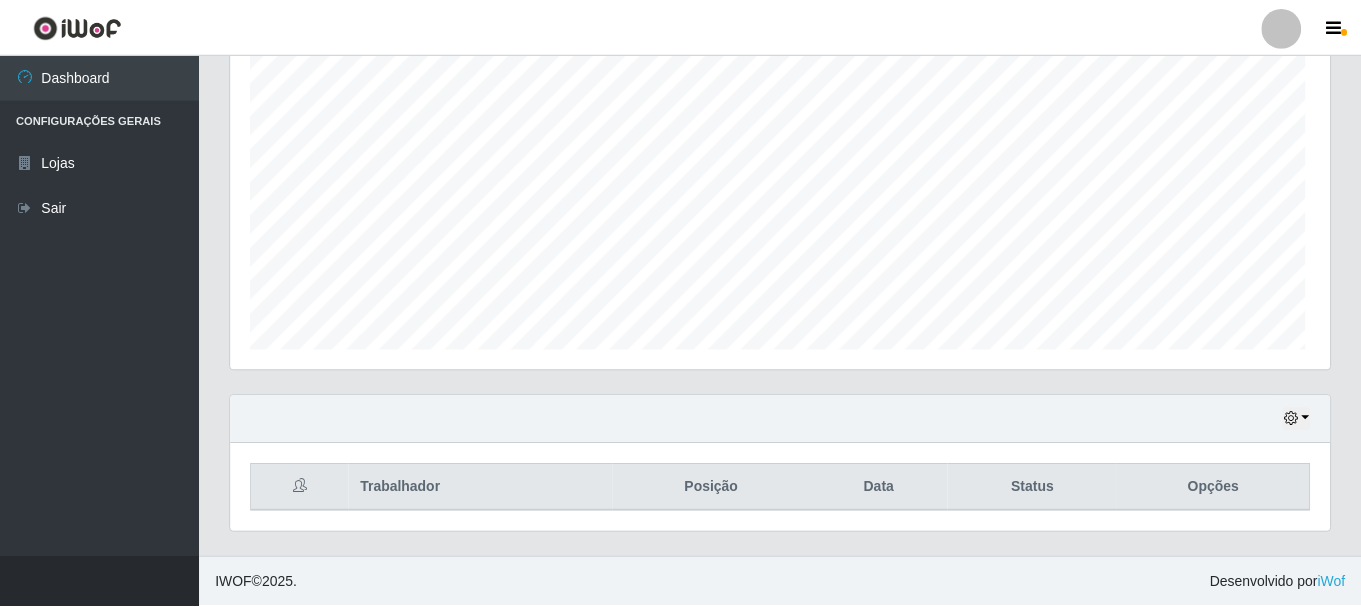 scroll, scrollTop: 999585, scrollLeft: 998901, axis: both 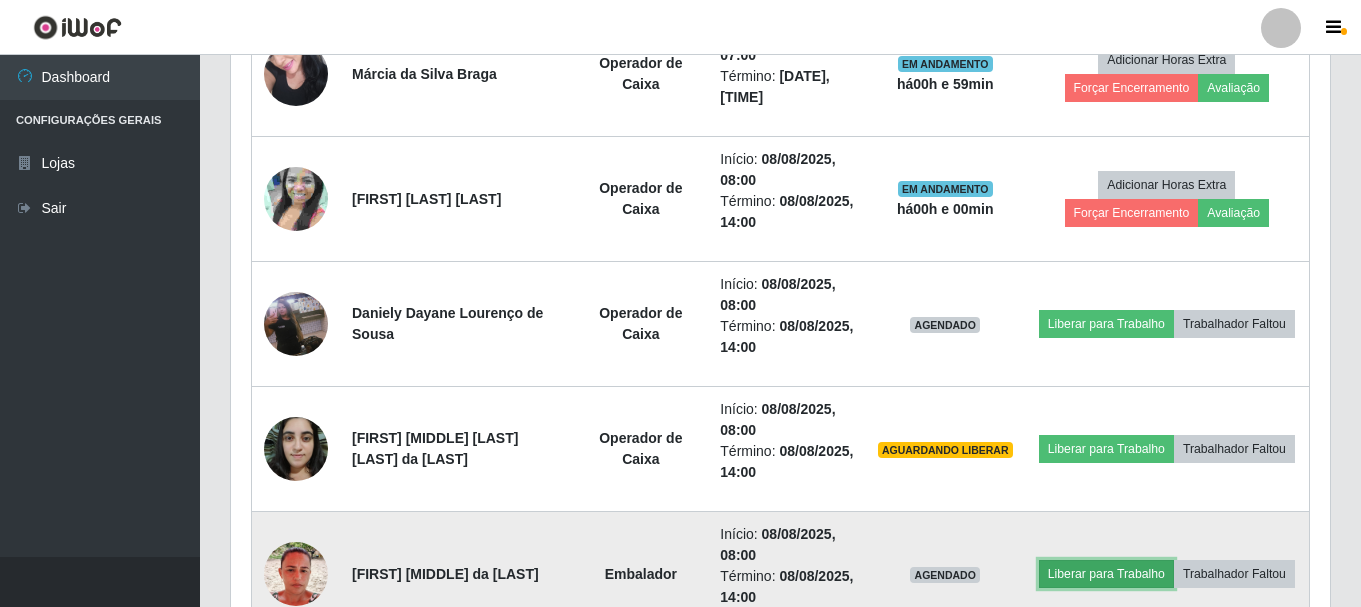 click on "Liberar para Trabalho" at bounding box center [1106, 574] 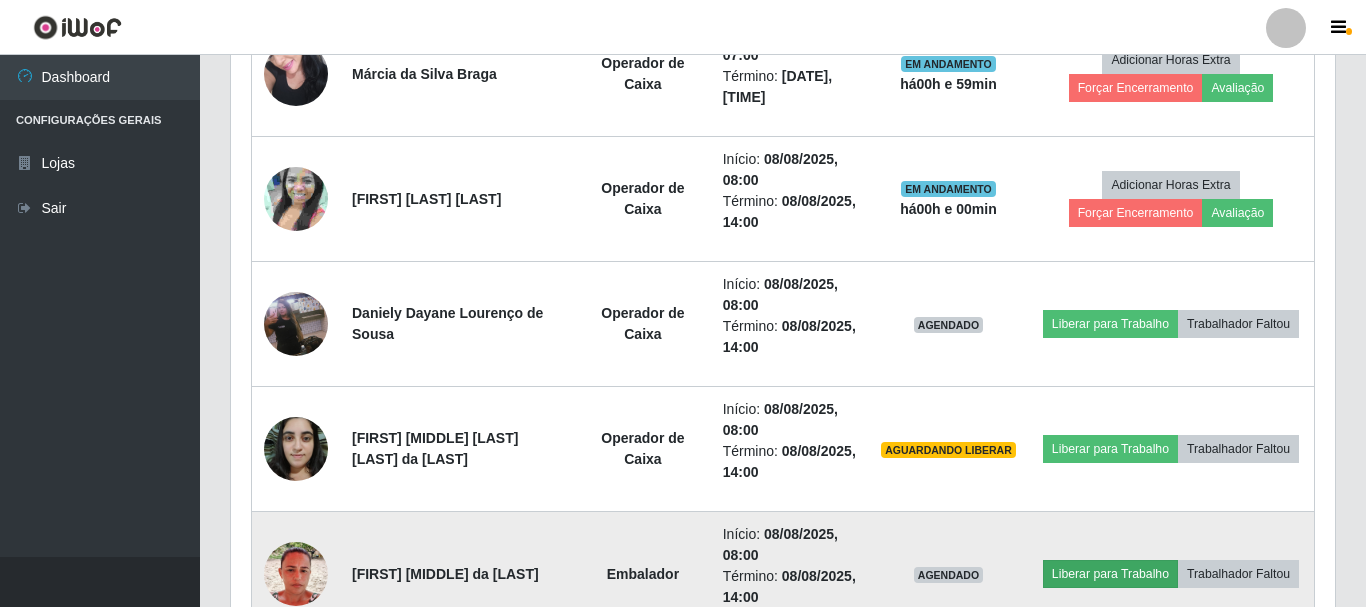 scroll, scrollTop: 999585, scrollLeft: 998911, axis: both 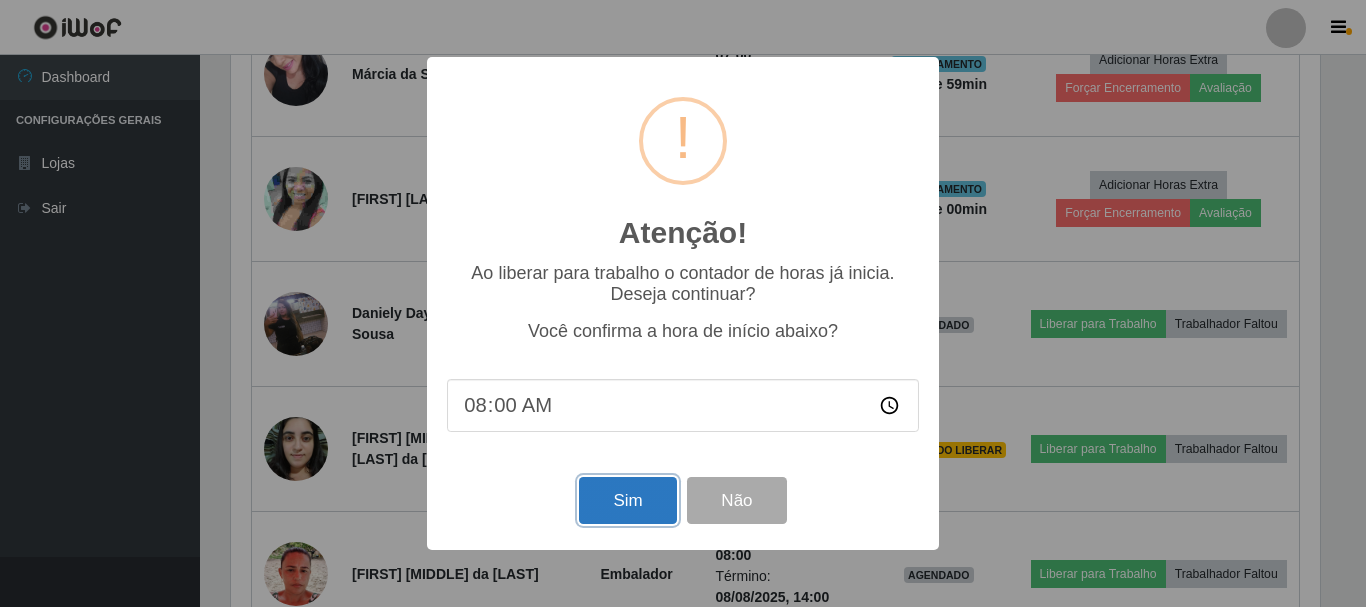 click on "Sim" at bounding box center (627, 500) 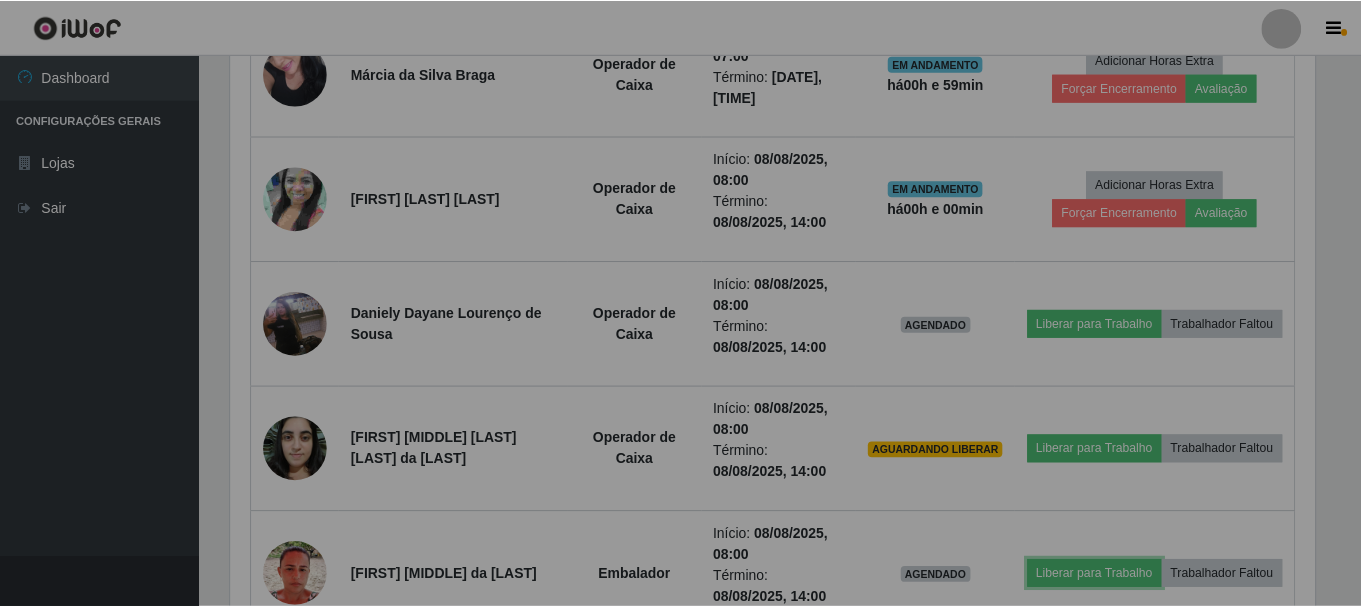 scroll, scrollTop: 999585, scrollLeft: 998901, axis: both 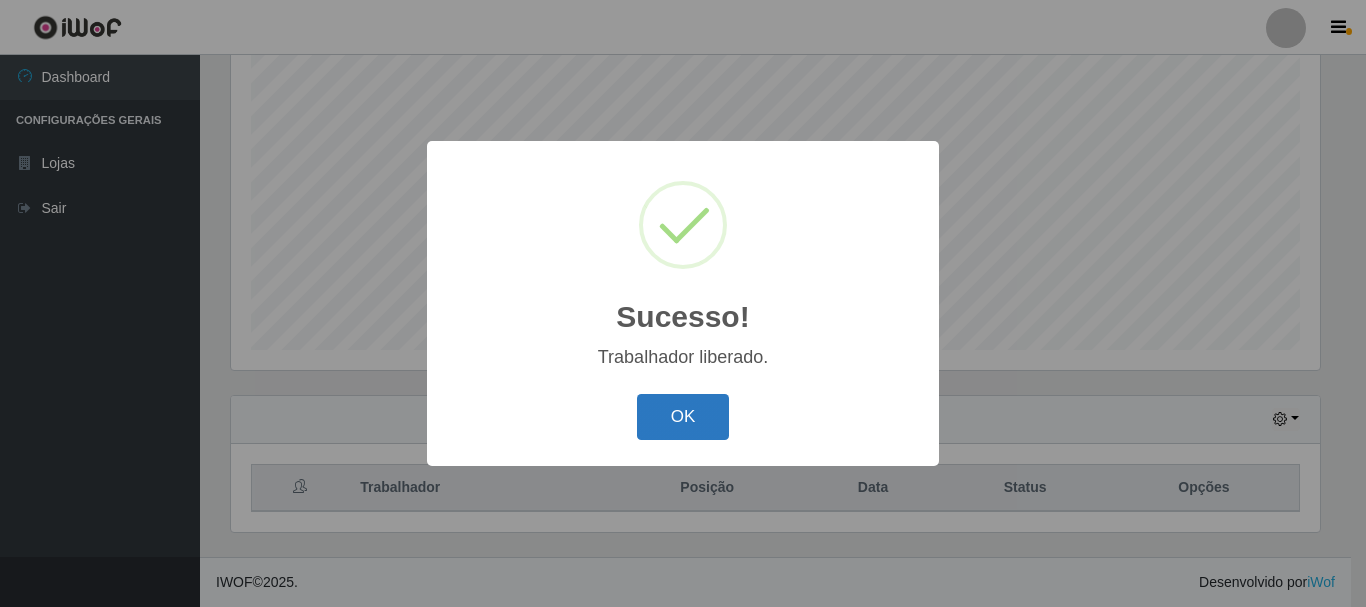 click on "OK" at bounding box center (683, 417) 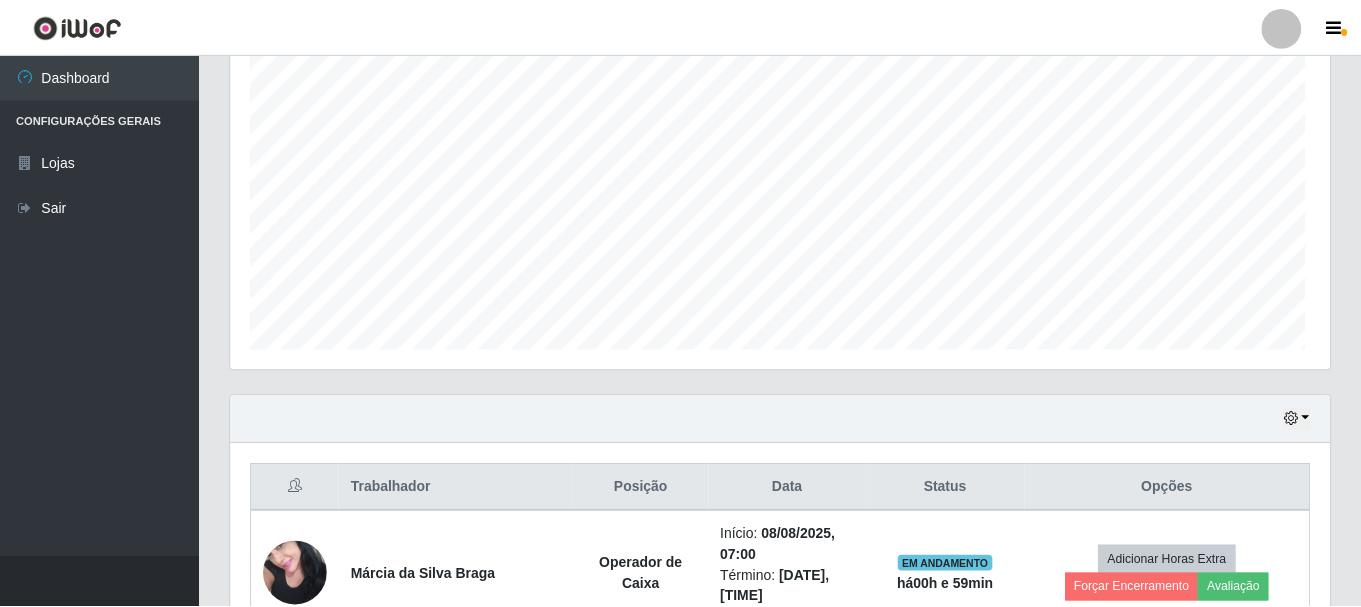 scroll, scrollTop: 999585, scrollLeft: 998901, axis: both 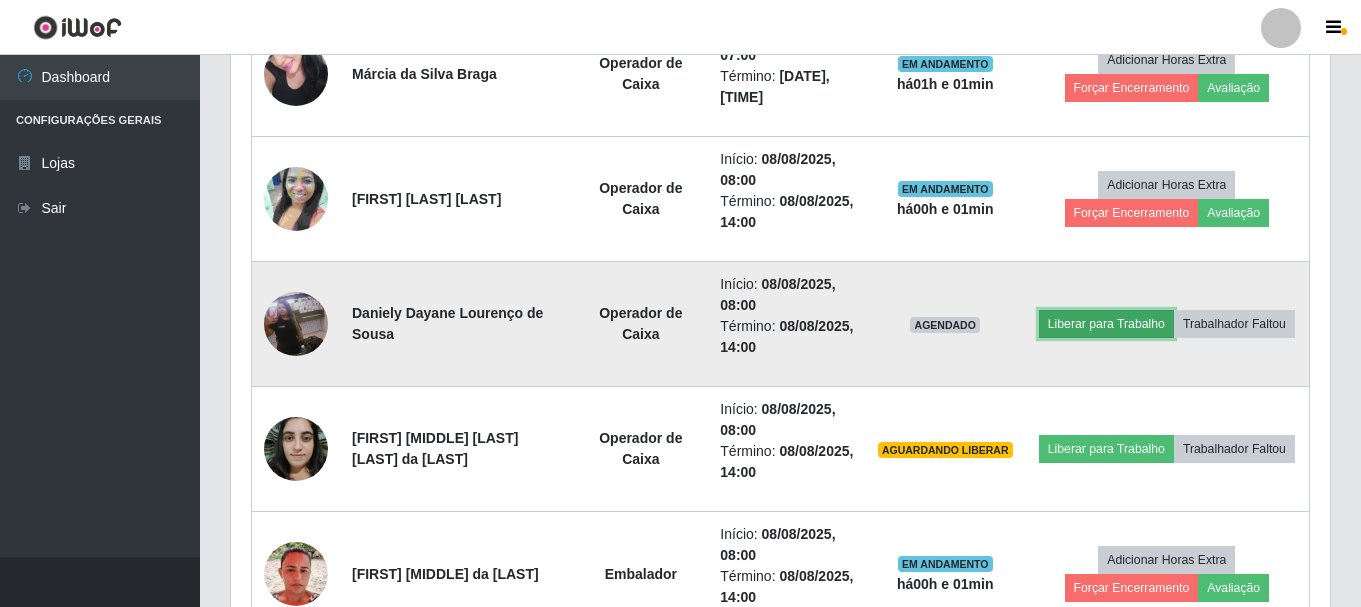 click on "Liberar para Trabalho" at bounding box center [1106, 324] 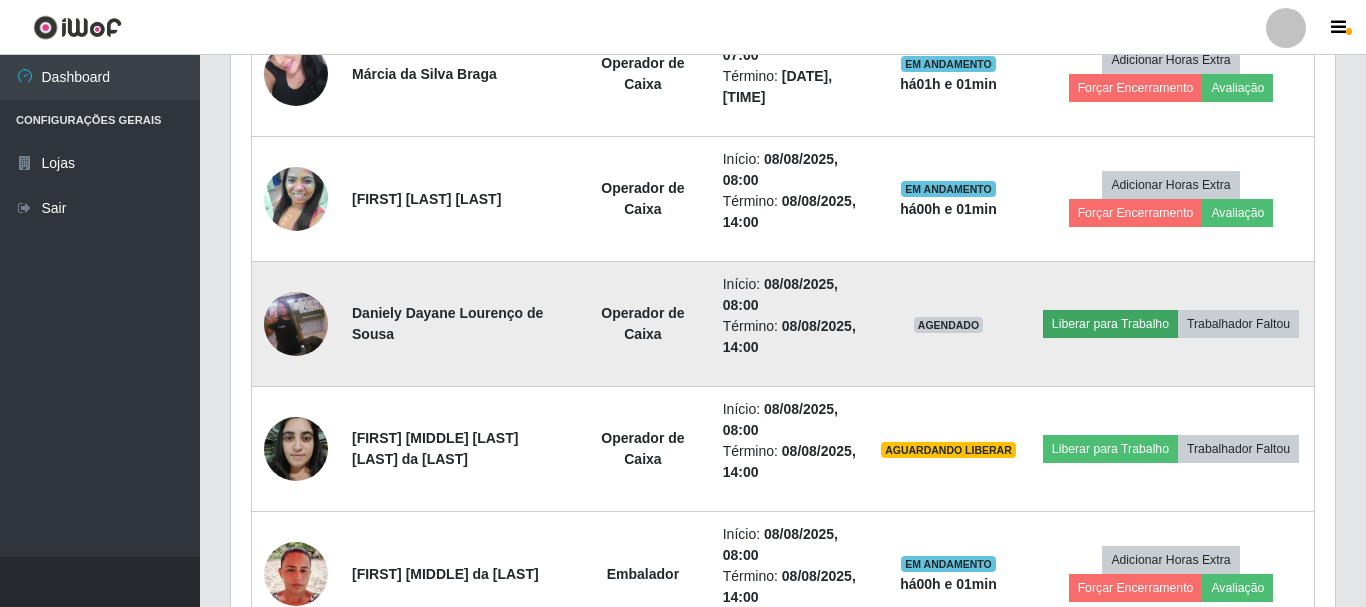scroll, scrollTop: 999585, scrollLeft: 998911, axis: both 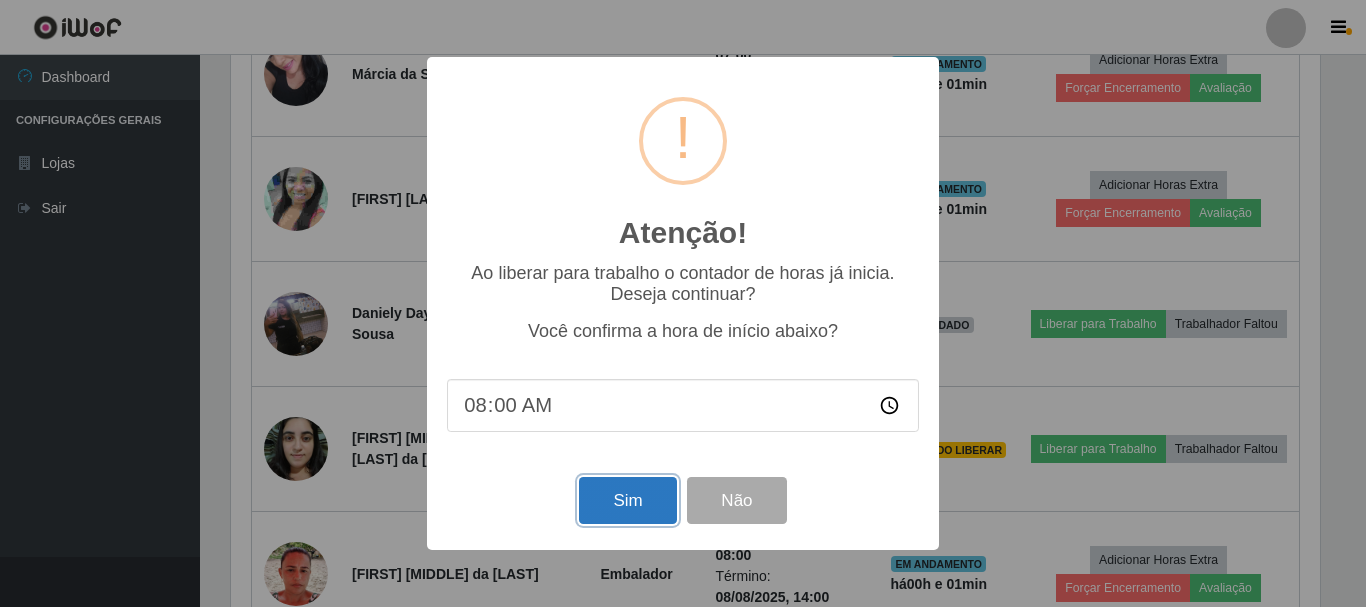 click on "Sim" at bounding box center [627, 500] 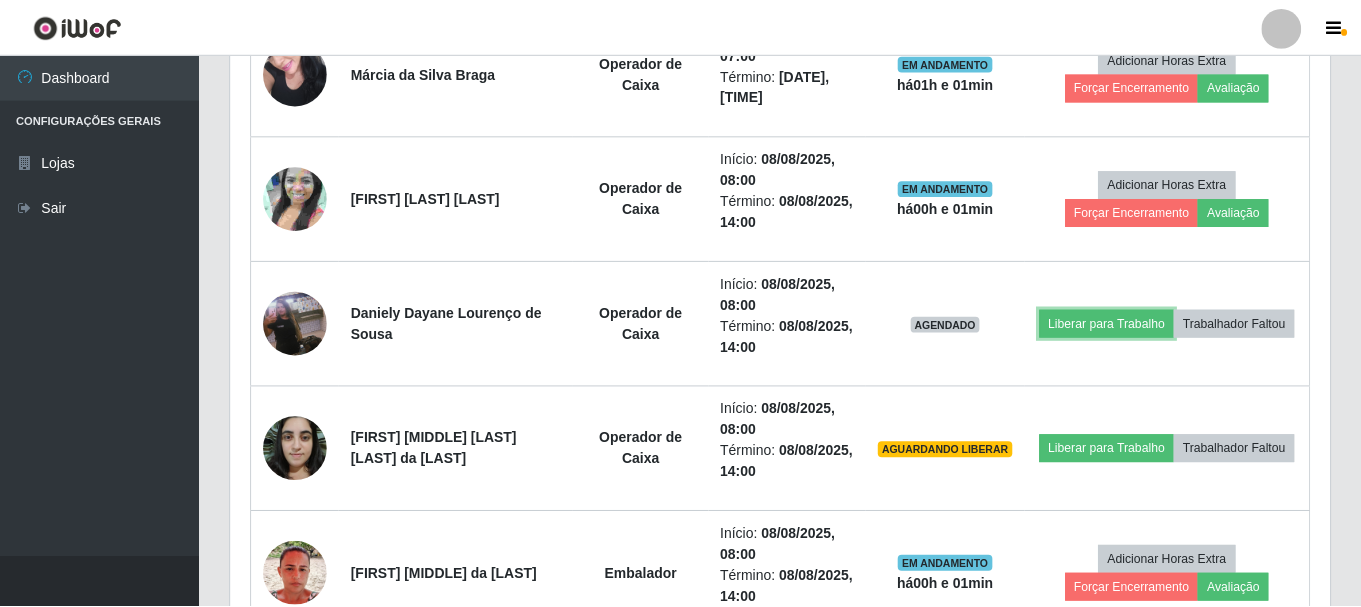 scroll, scrollTop: 999585, scrollLeft: 998901, axis: both 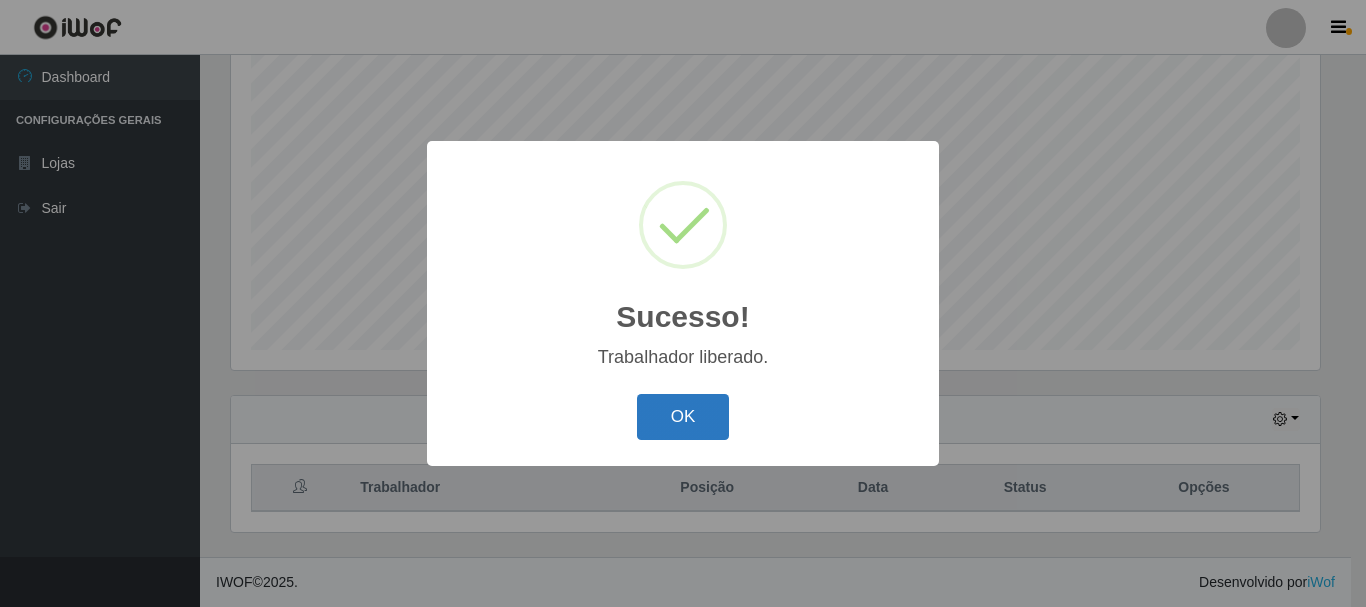 click on "OK" at bounding box center (683, 417) 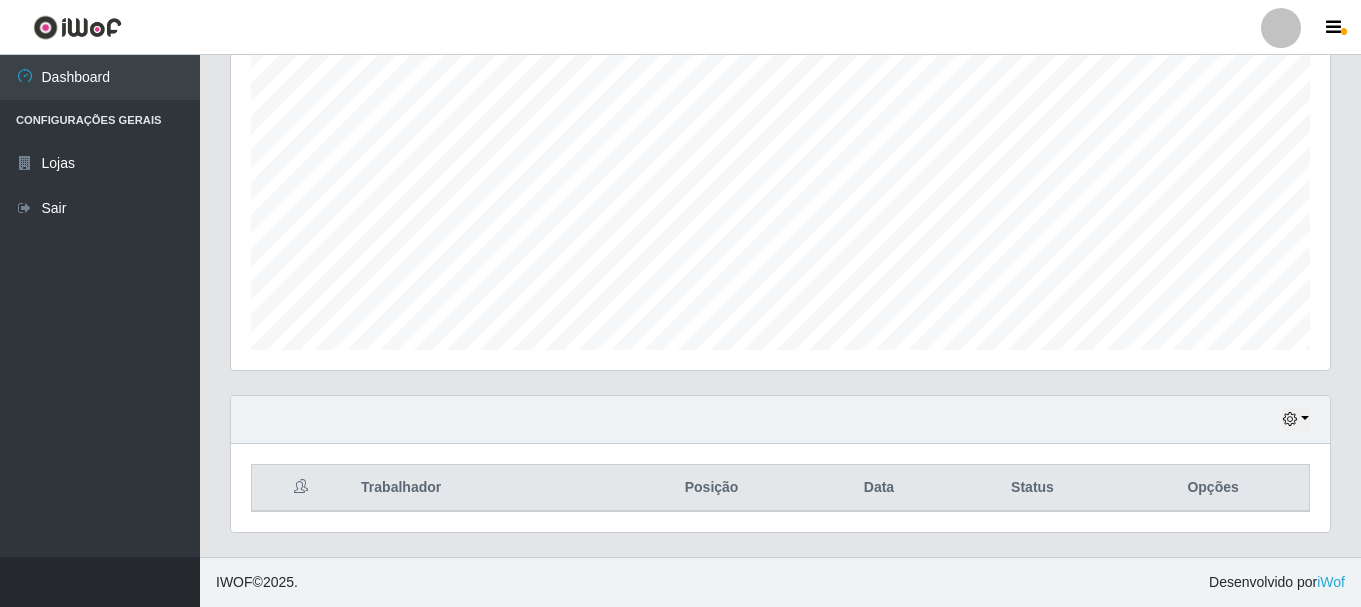 scroll, scrollTop: 999585, scrollLeft: 998901, axis: both 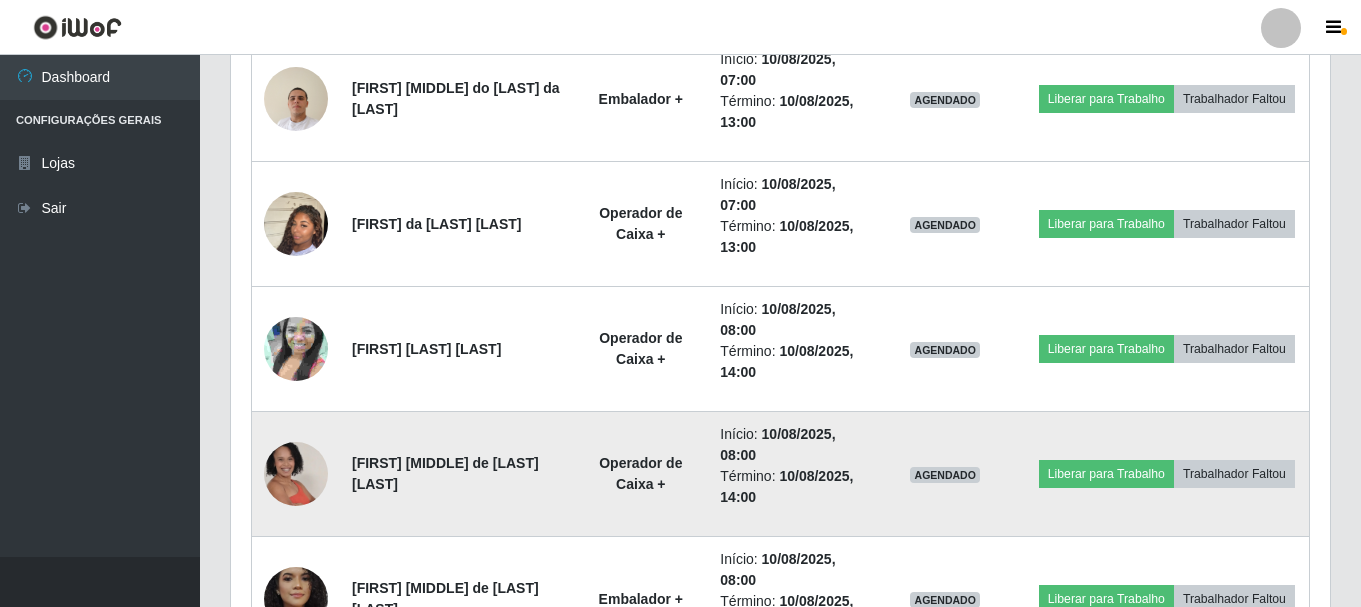 click on "[FIRST] [MIDDLE] de [LAST] [LAST]" at bounding box center [456, 474] 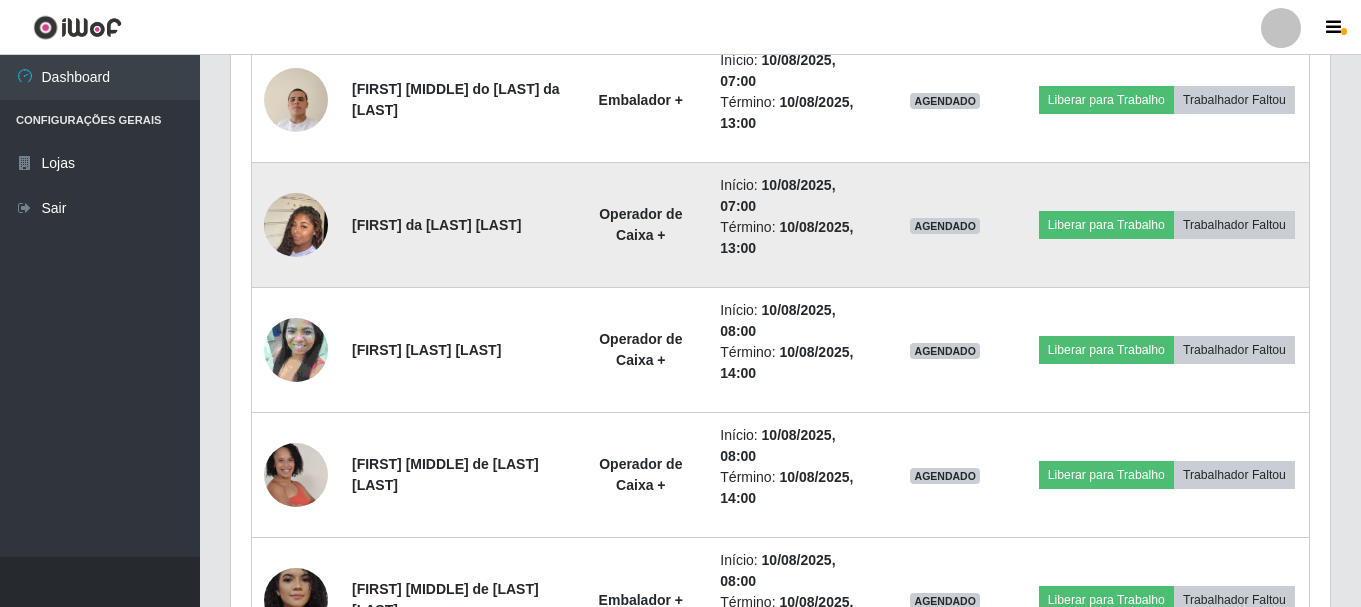 scroll, scrollTop: 7965, scrollLeft: 0, axis: vertical 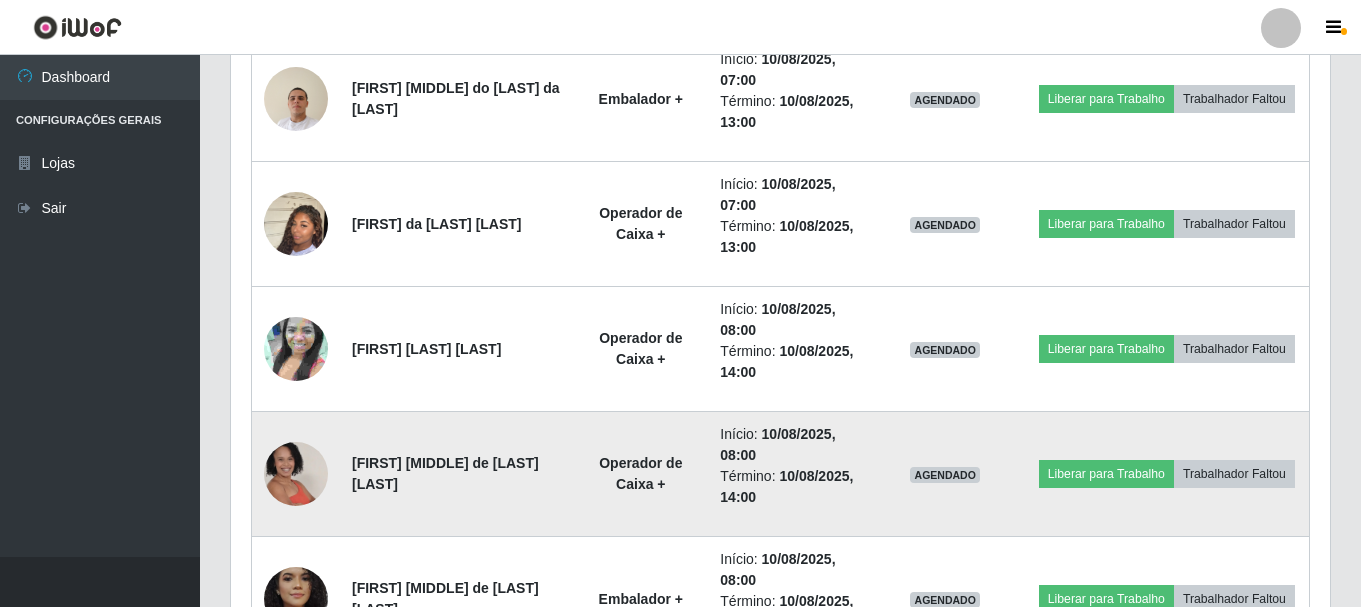 click on "[FIRST] [MIDDLE] de [LAST] [LAST]" at bounding box center (456, 474) 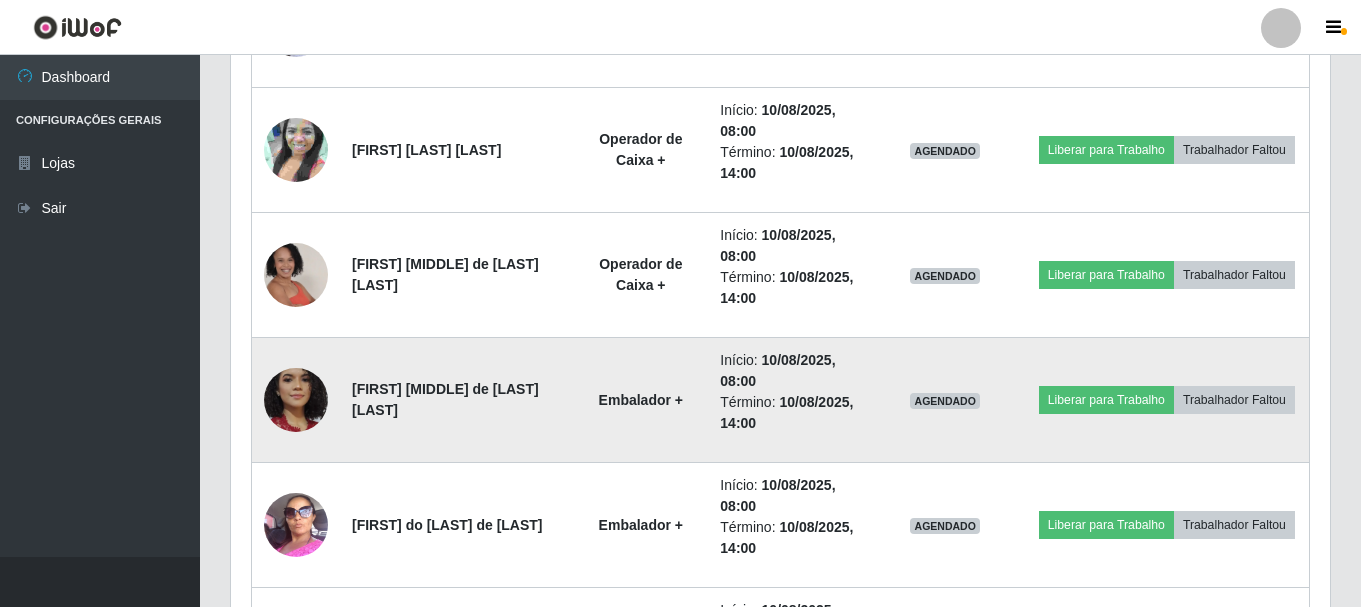 scroll, scrollTop: 8165, scrollLeft: 0, axis: vertical 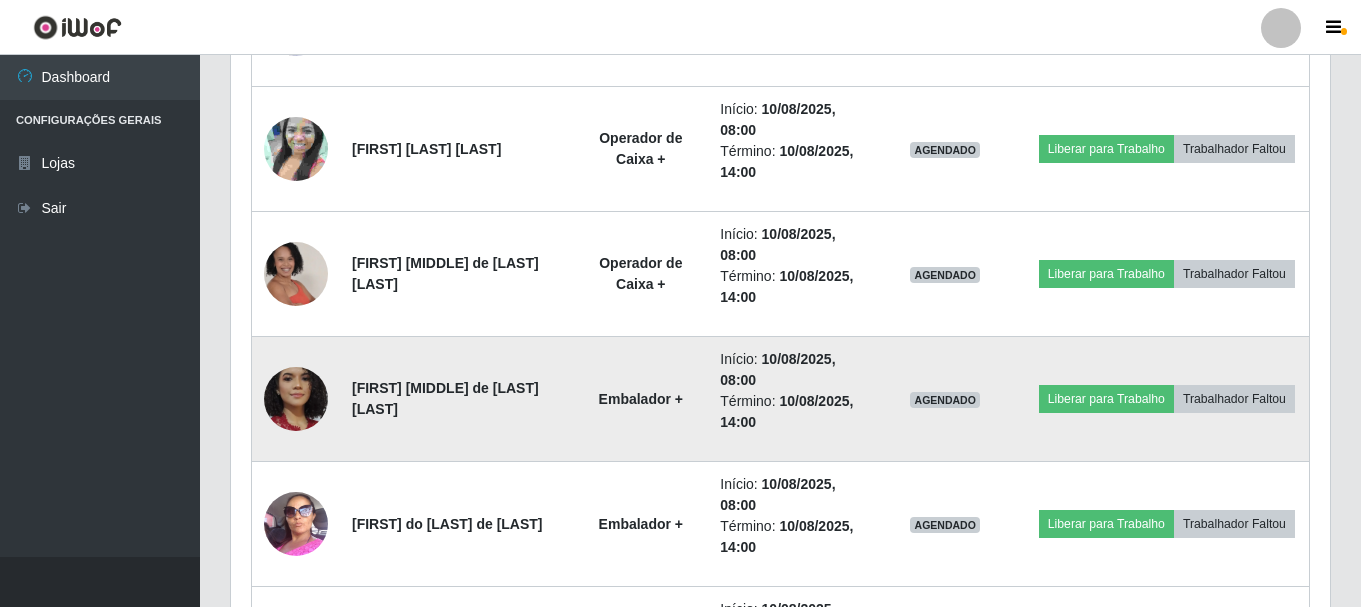 click on "[FIRST] [MIDDLE] de [LAST] [LAST]" at bounding box center (456, 399) 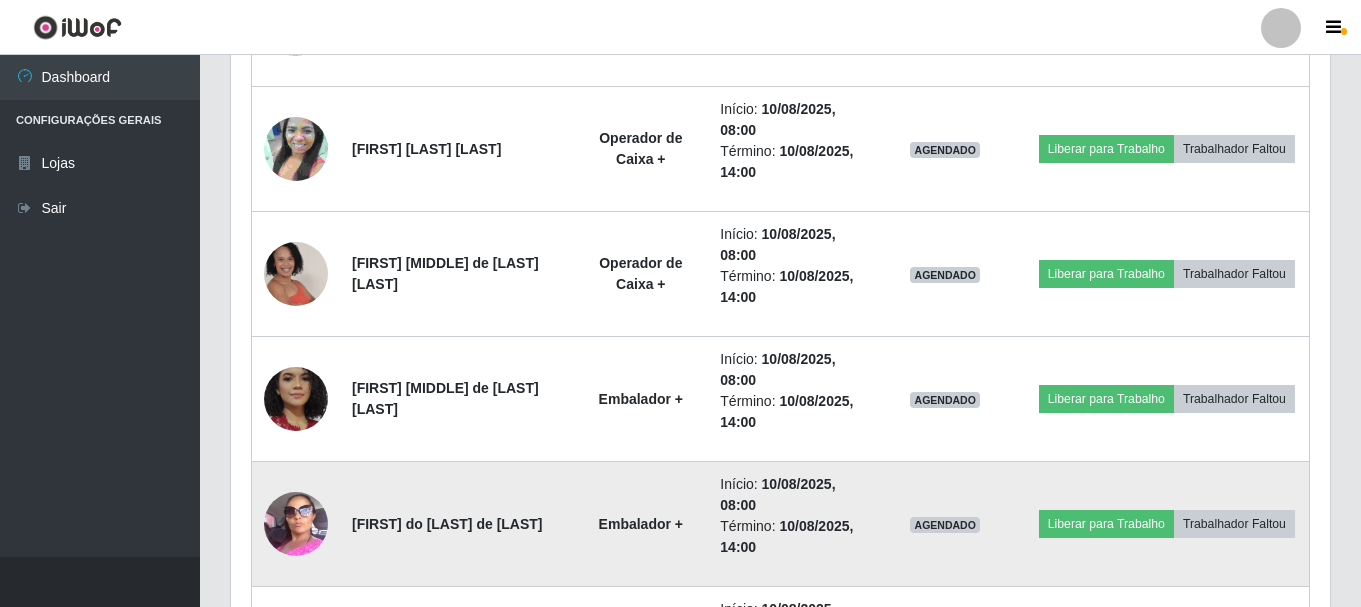 click on "[FIRST] do [LAST] de [LAST]" at bounding box center [456, 524] 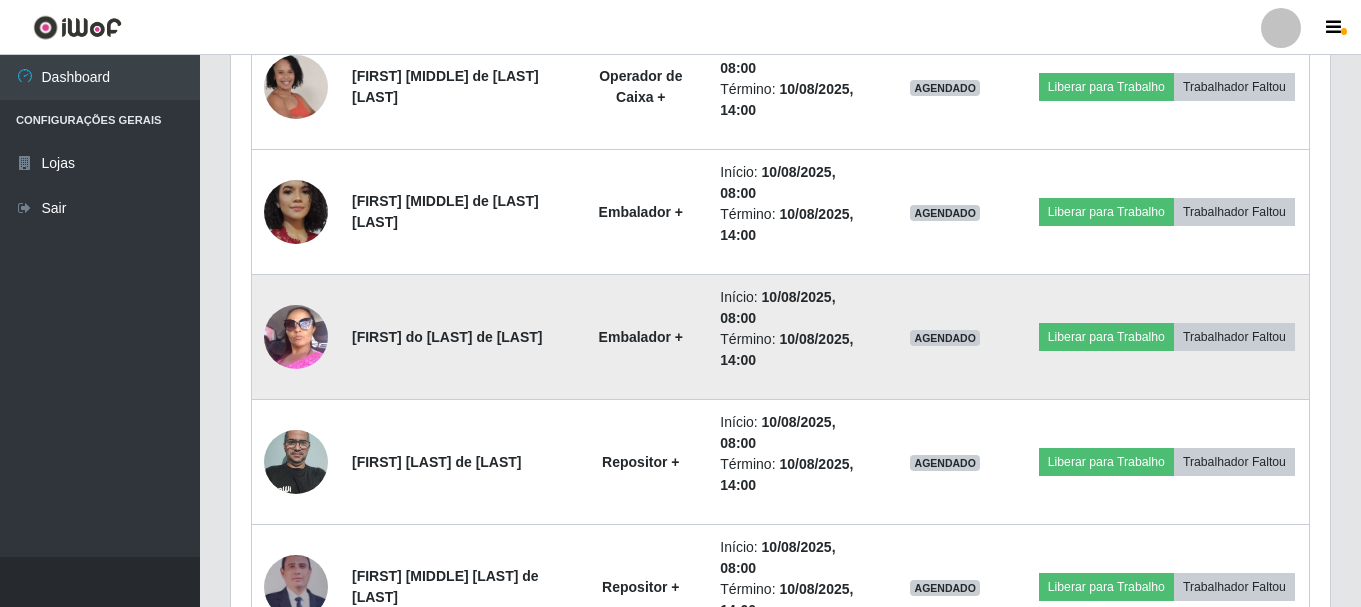 scroll, scrollTop: 8365, scrollLeft: 0, axis: vertical 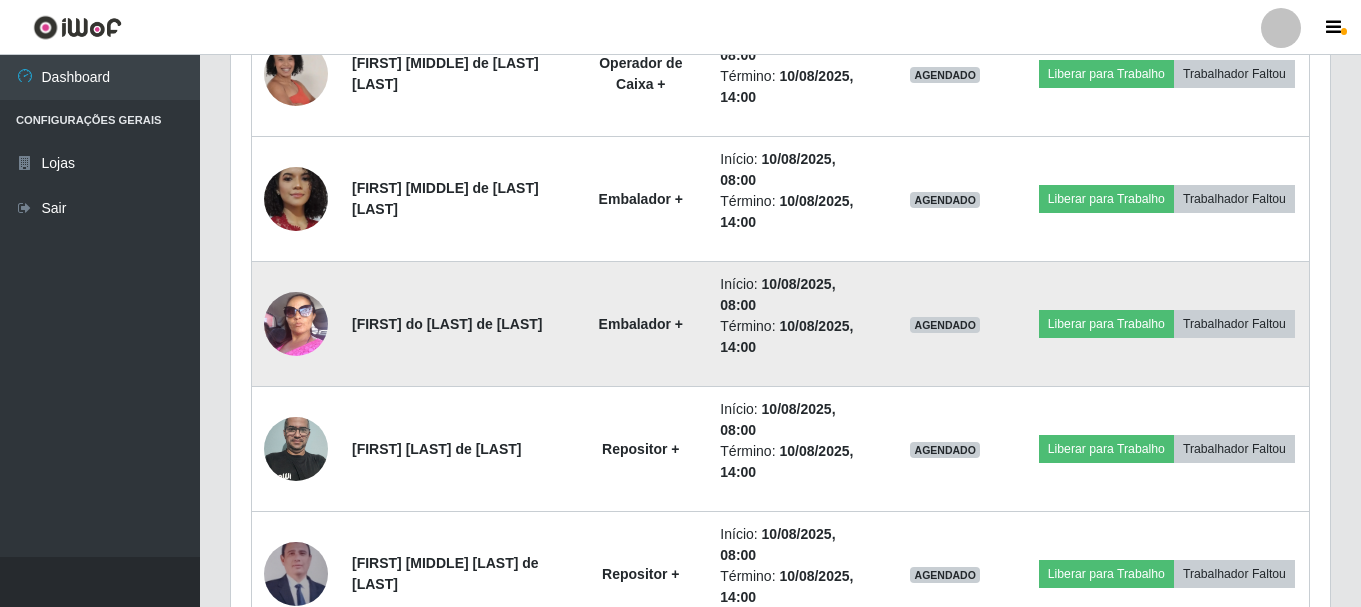 click on "[FIRST] do [LAST] de [LAST]" at bounding box center (456, 324) 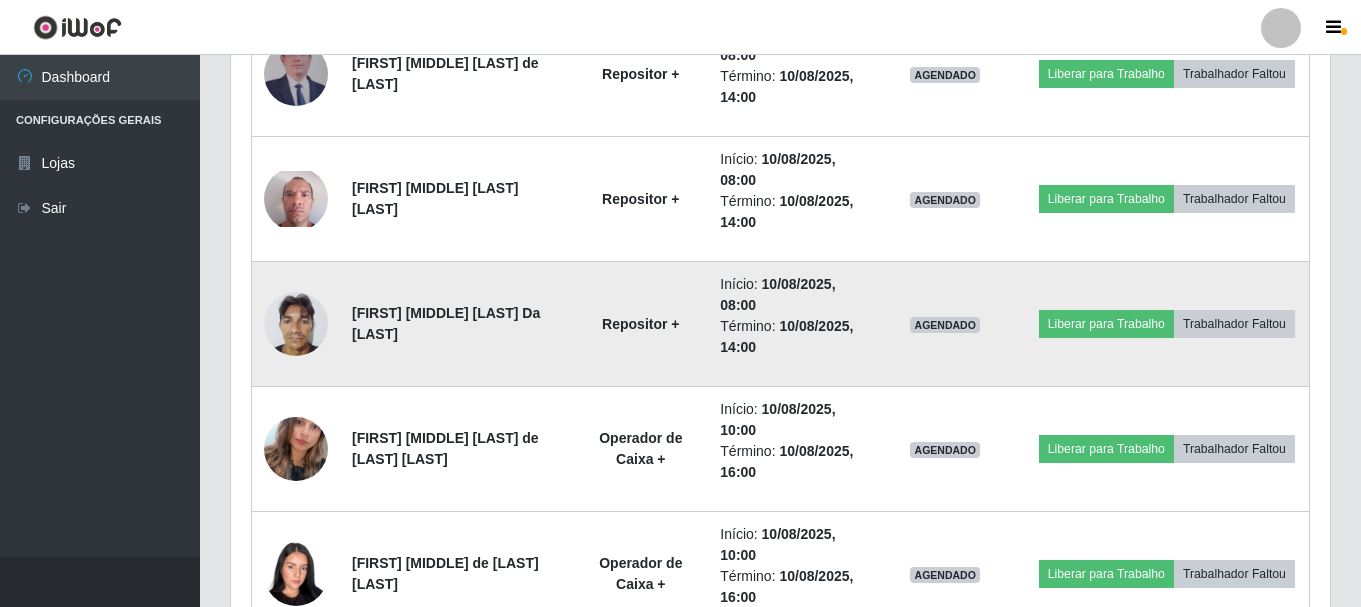 scroll, scrollTop: 9065, scrollLeft: 0, axis: vertical 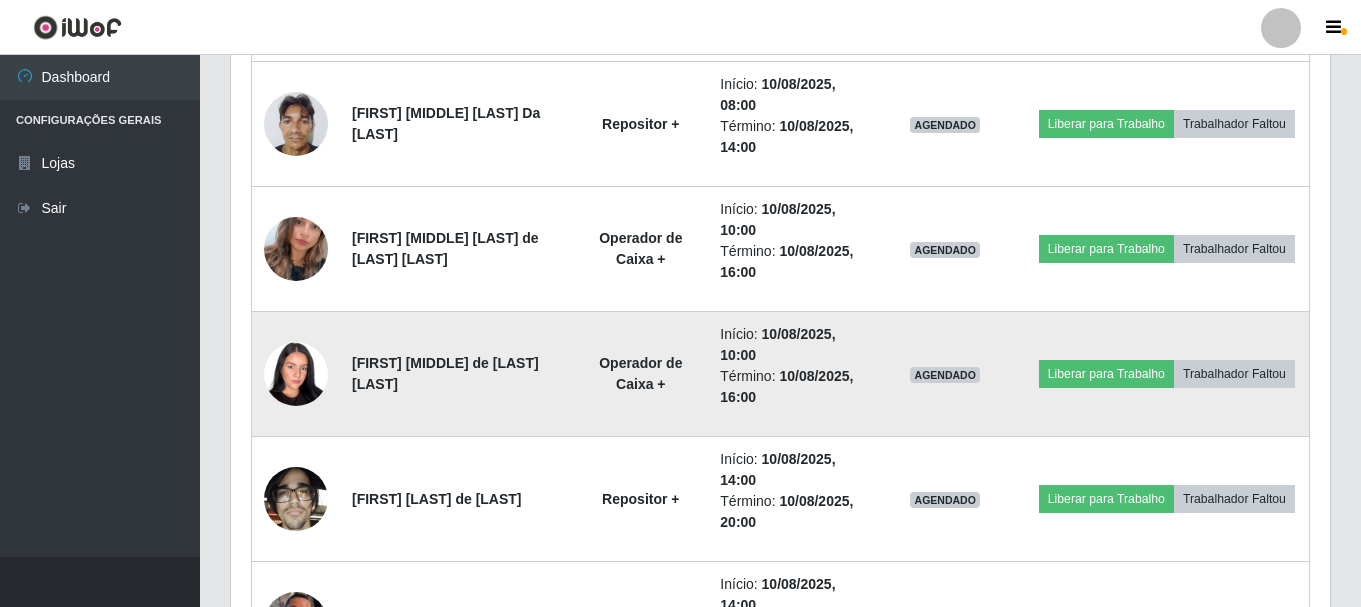 click on "Operador de Caixa +" at bounding box center [640, 374] 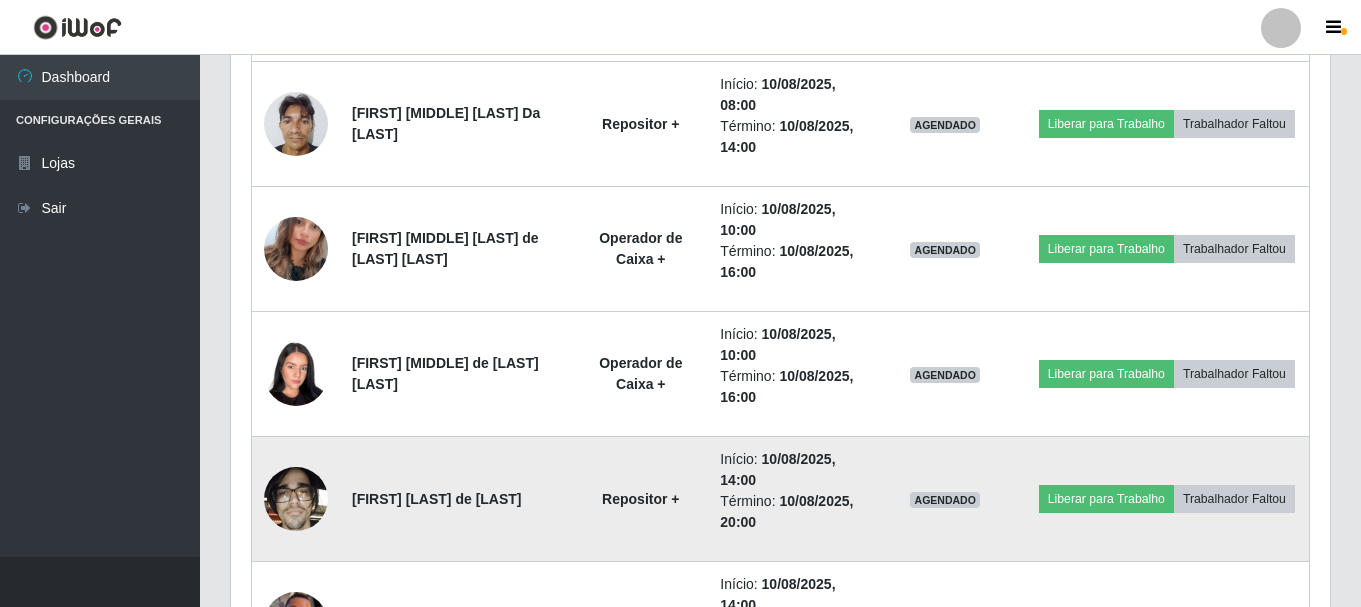 click on "Repositor +" at bounding box center [640, 499] 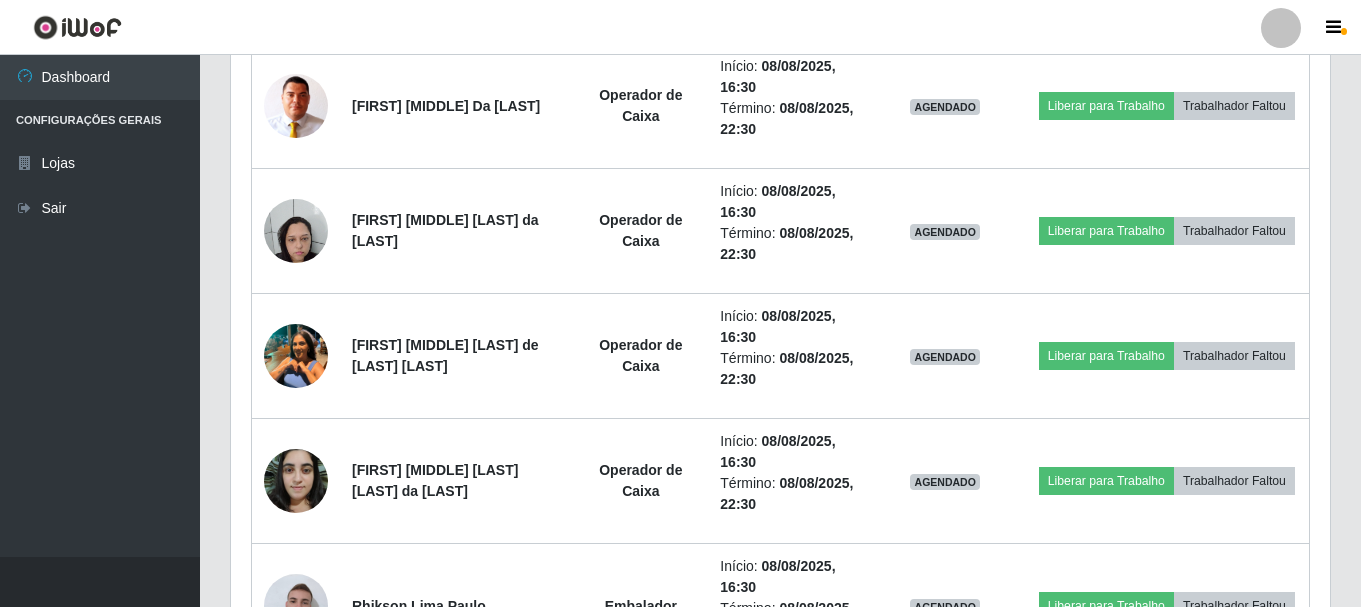 scroll, scrollTop: 2515, scrollLeft: 0, axis: vertical 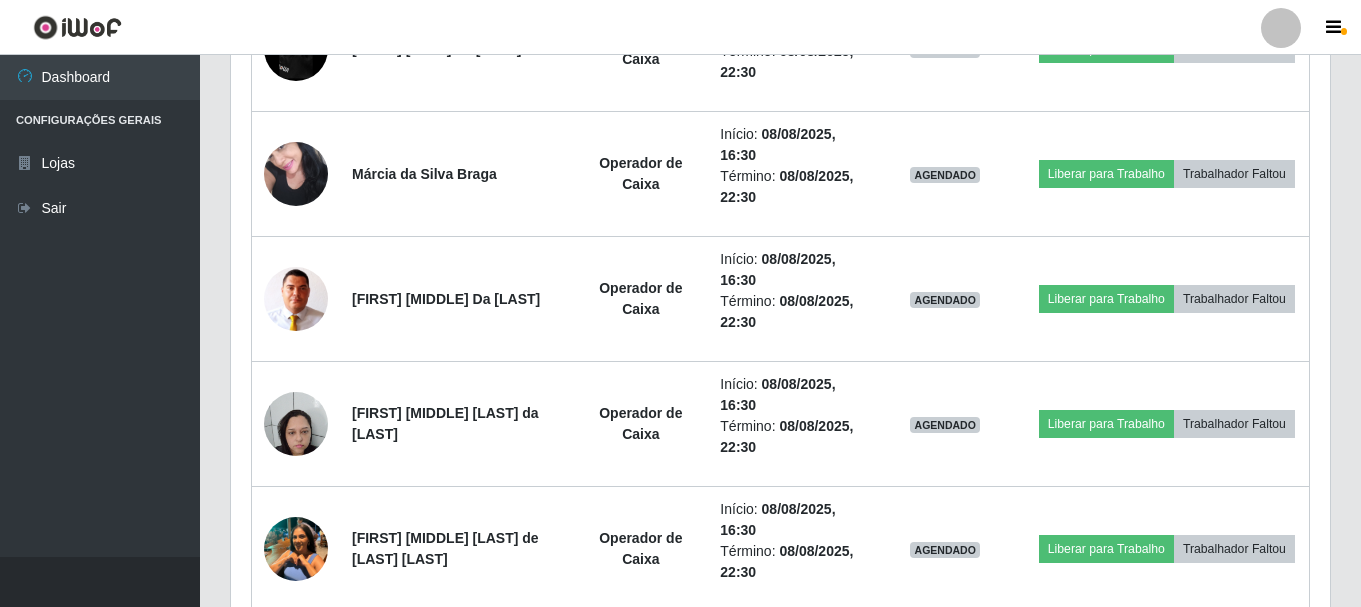 drag, startPoint x: 1359, startPoint y: 133, endPoint x: 1362, endPoint y: 87, distance: 46.09772 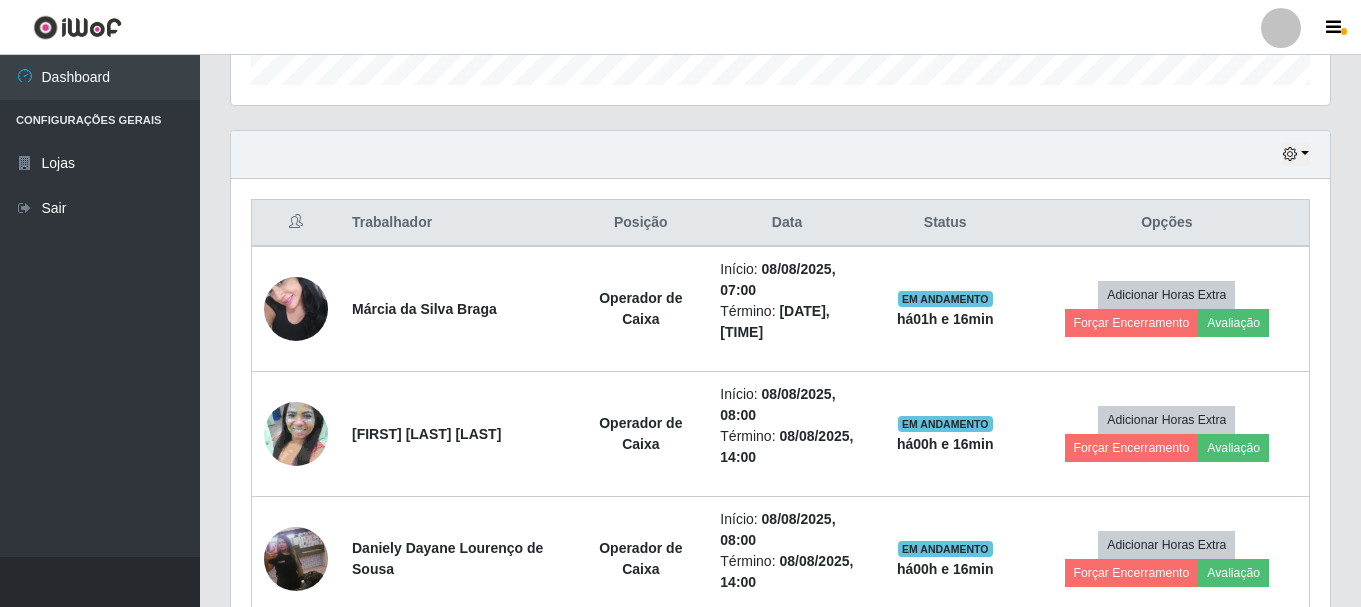 scroll, scrollTop: 530, scrollLeft: 0, axis: vertical 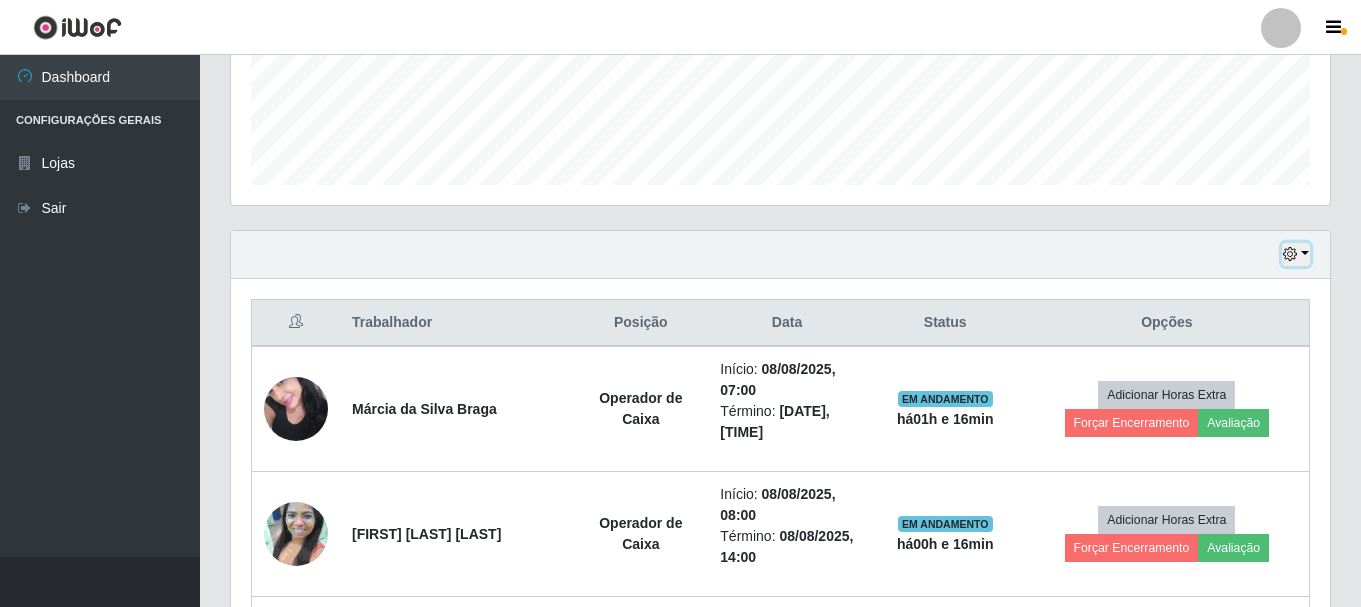 click at bounding box center [1296, 254] 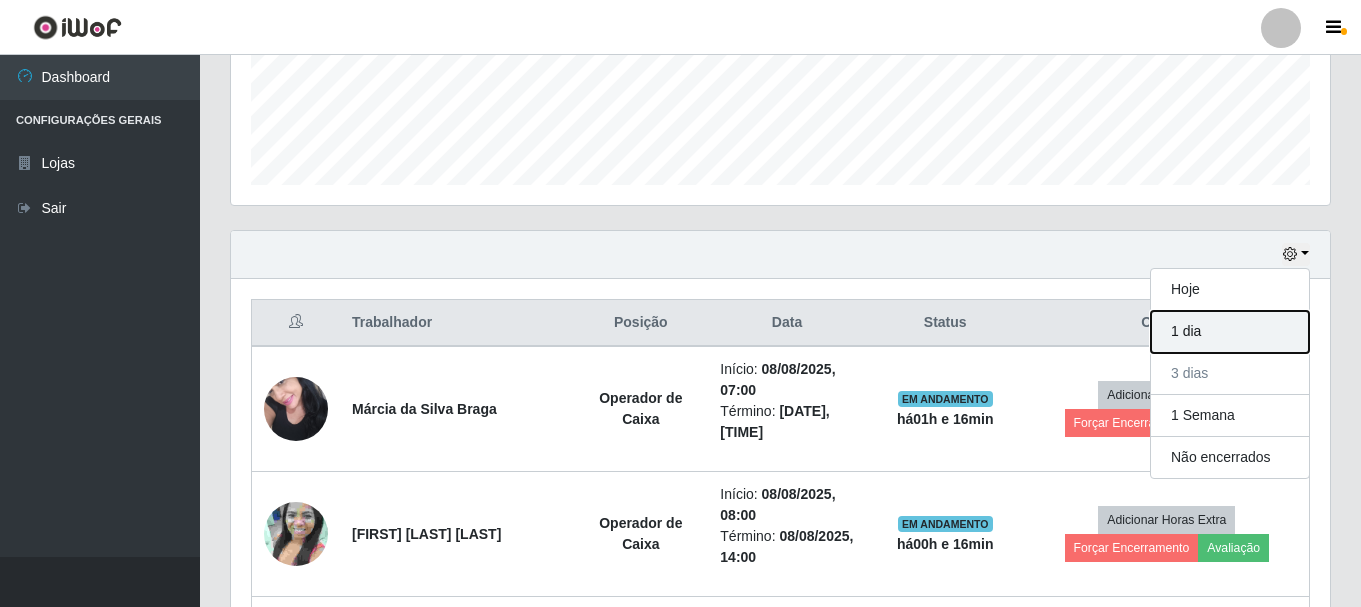 click on "1 dia" at bounding box center (1230, 332) 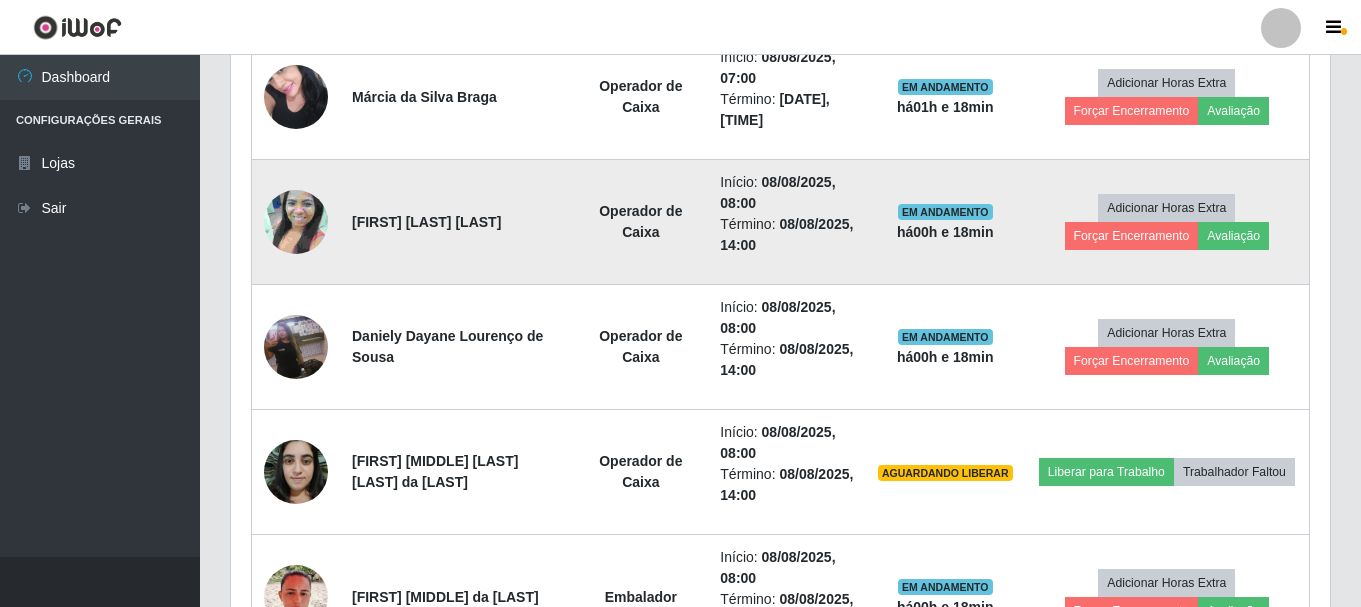 scroll, scrollTop: 930, scrollLeft: 0, axis: vertical 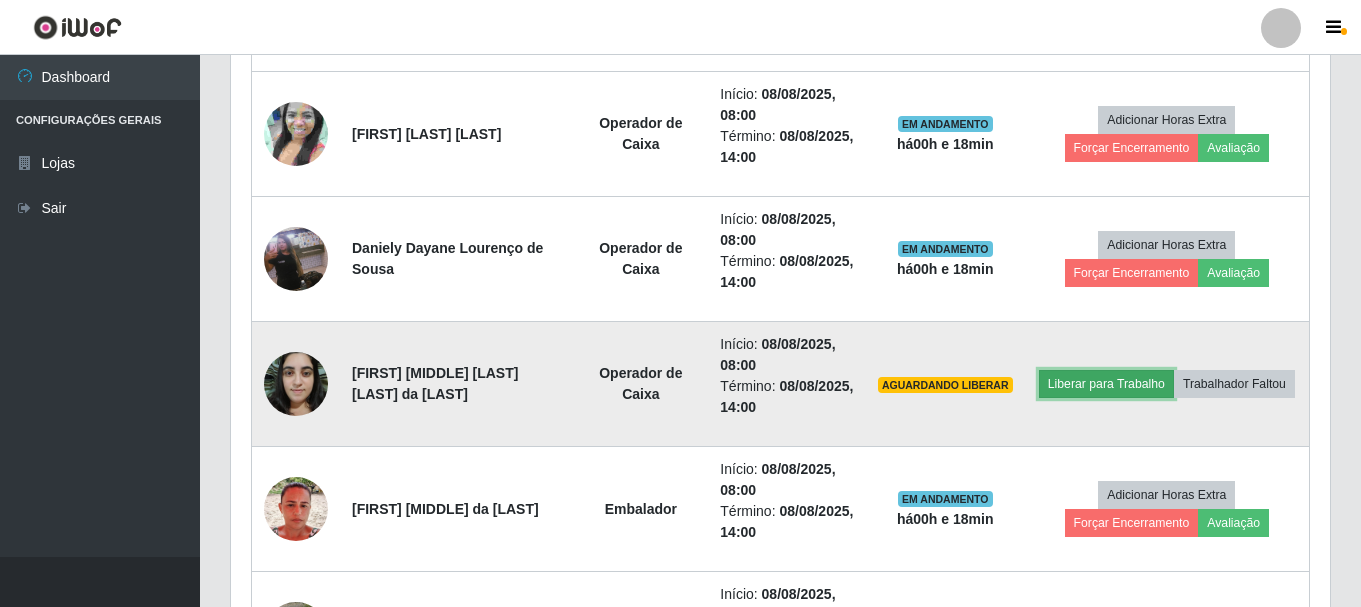 click on "Liberar para Trabalho" at bounding box center [1106, 384] 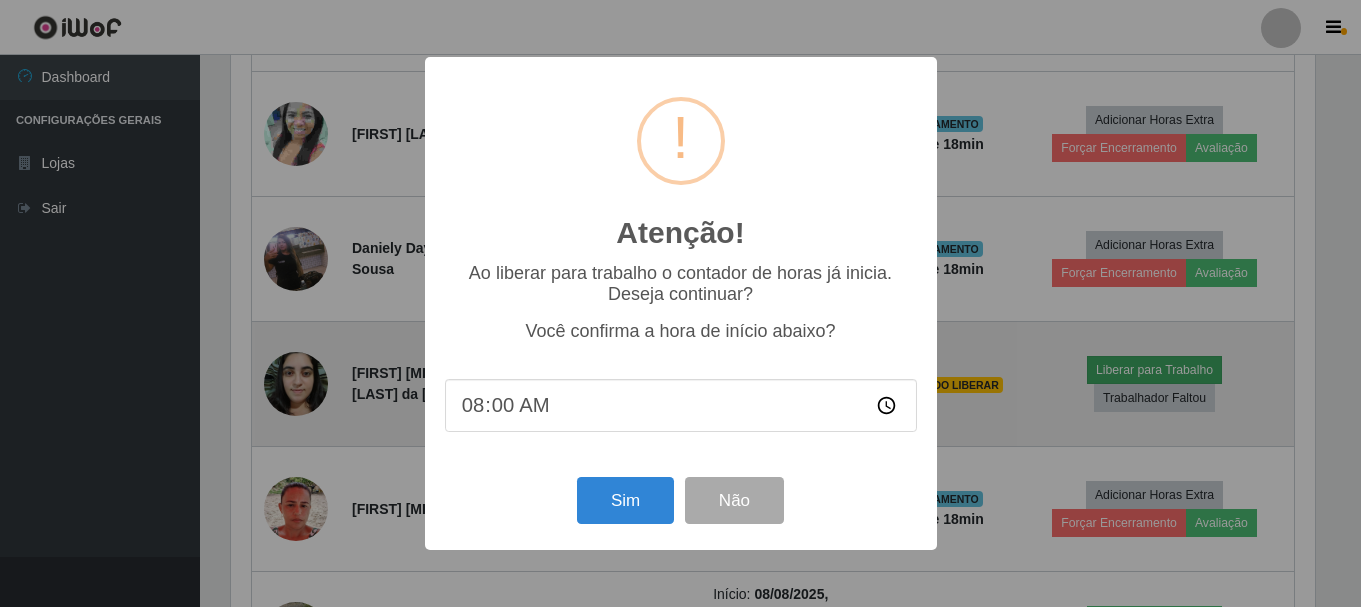 scroll, scrollTop: 999585, scrollLeft: 998911, axis: both 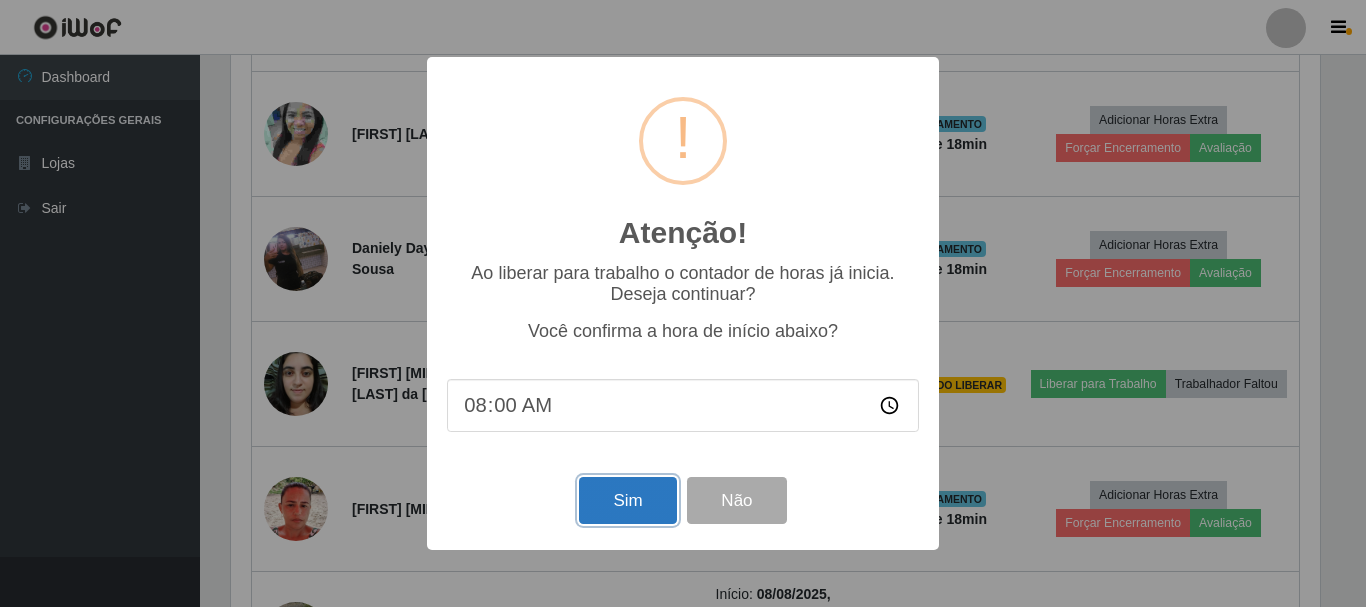 click on "Sim" at bounding box center [627, 500] 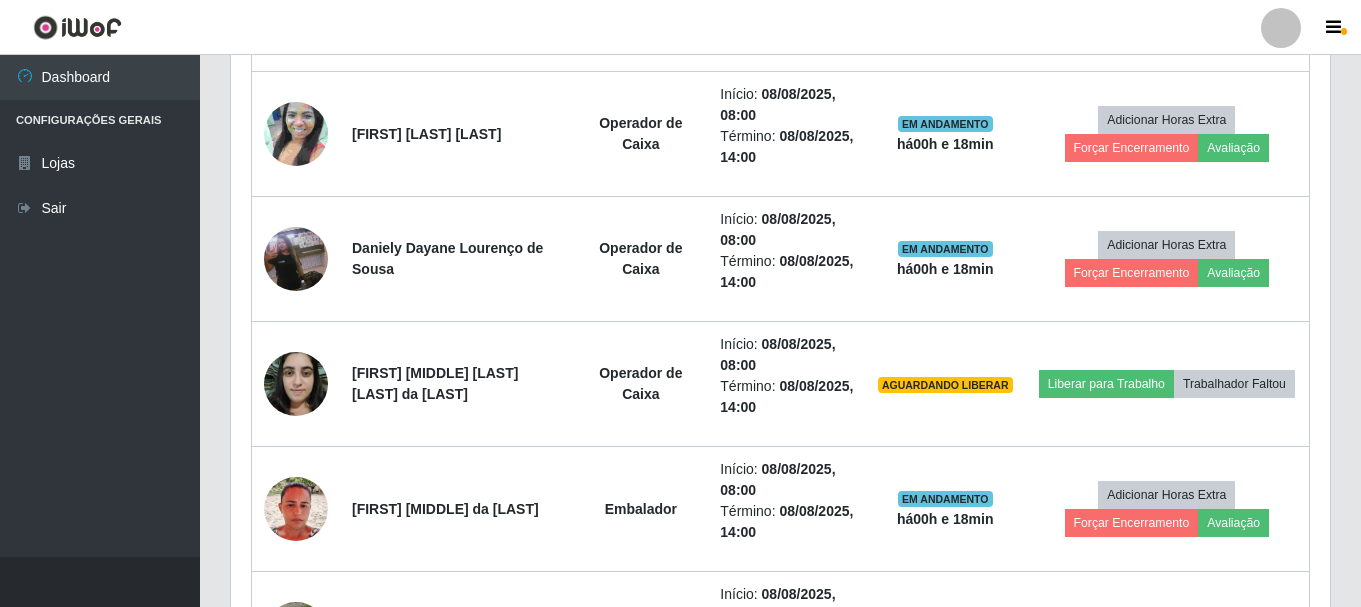 scroll, scrollTop: 999585, scrollLeft: 998901, axis: both 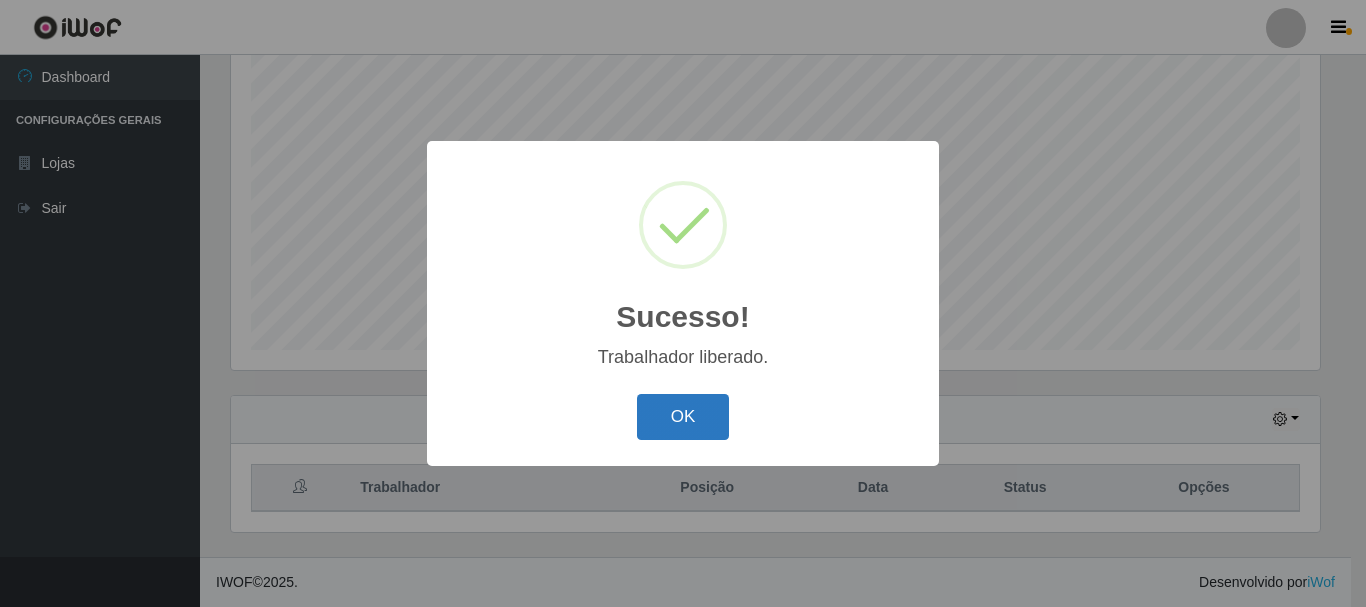 click on "OK" at bounding box center [683, 417] 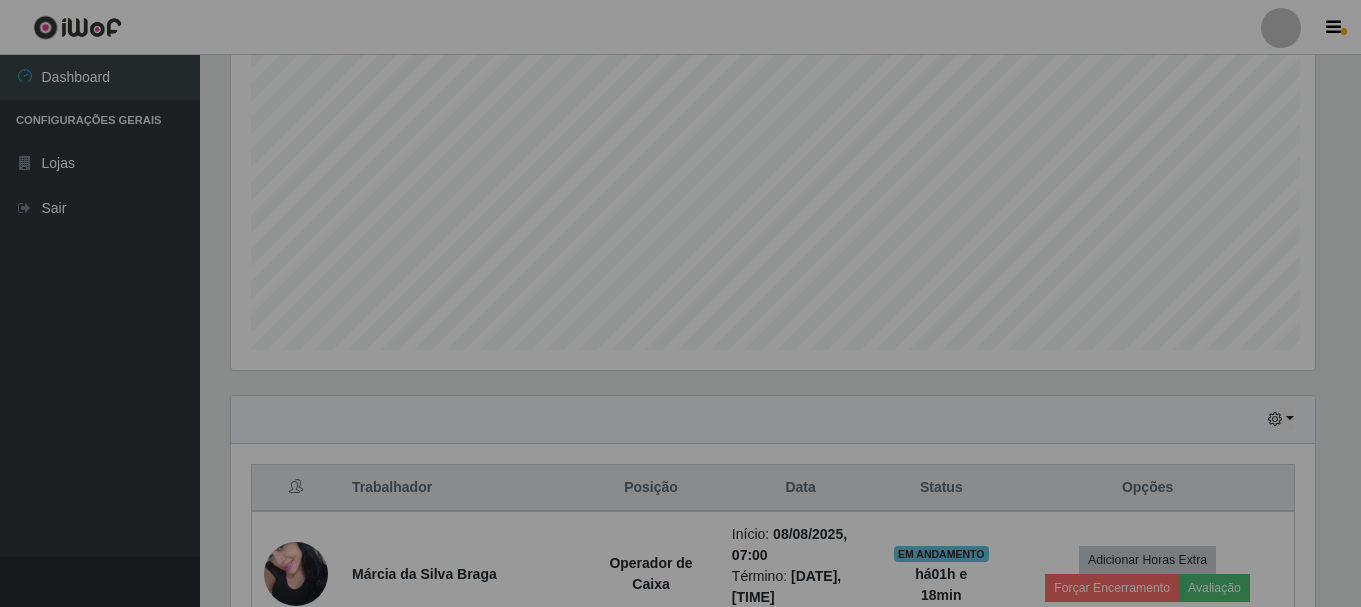 scroll, scrollTop: 999585, scrollLeft: 998901, axis: both 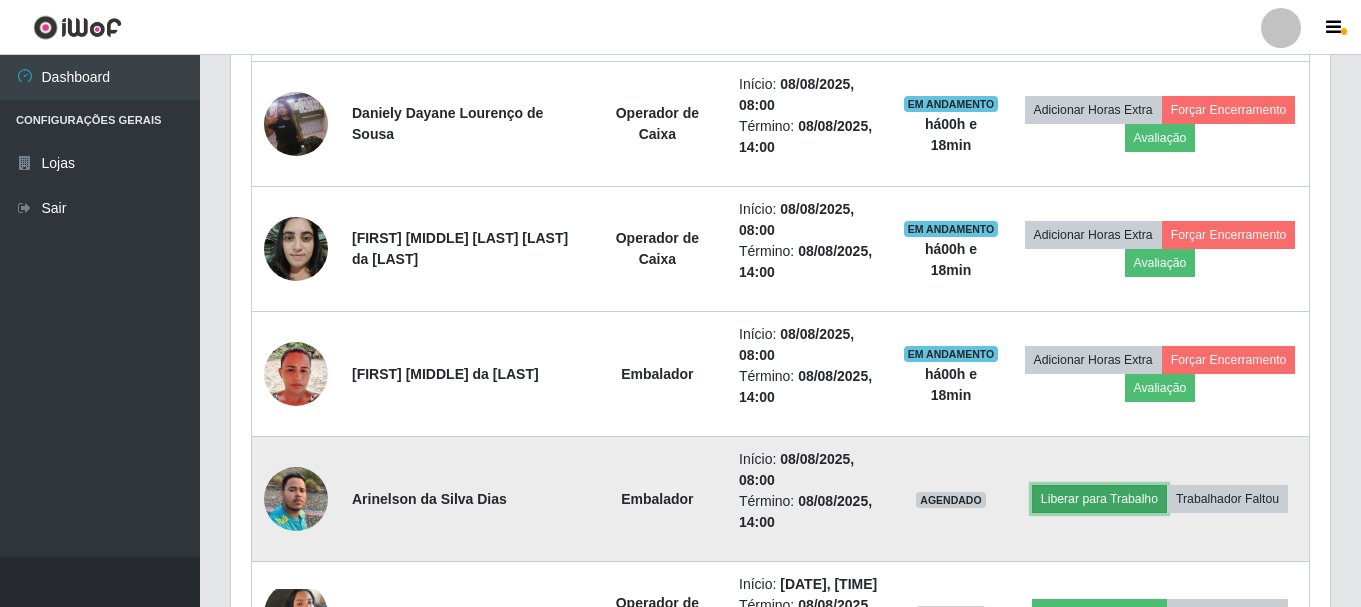 click on "Liberar para Trabalho" at bounding box center (1099, 499) 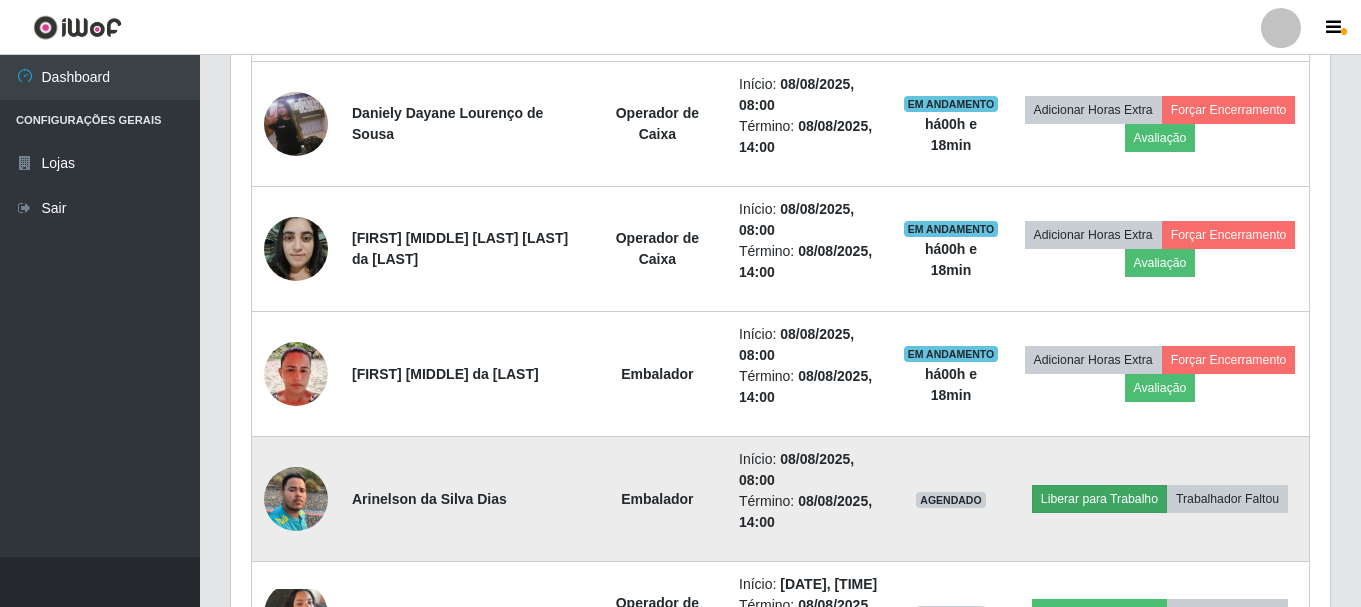scroll, scrollTop: 999585, scrollLeft: 998911, axis: both 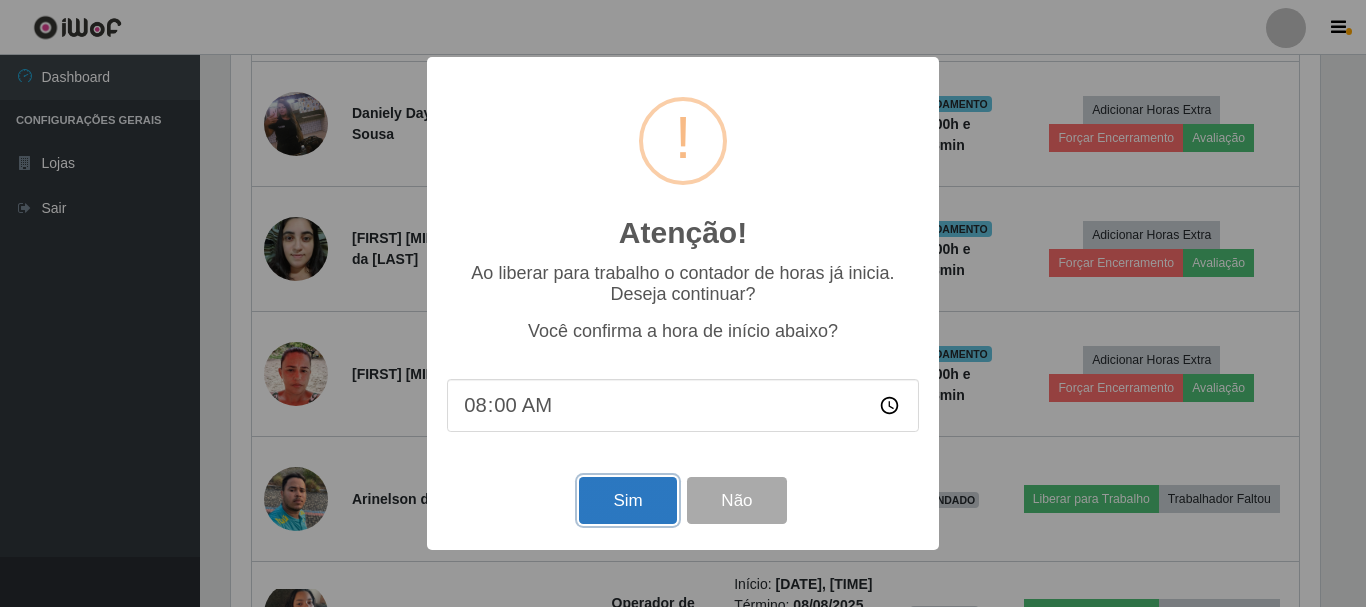 click on "Sim" at bounding box center [627, 500] 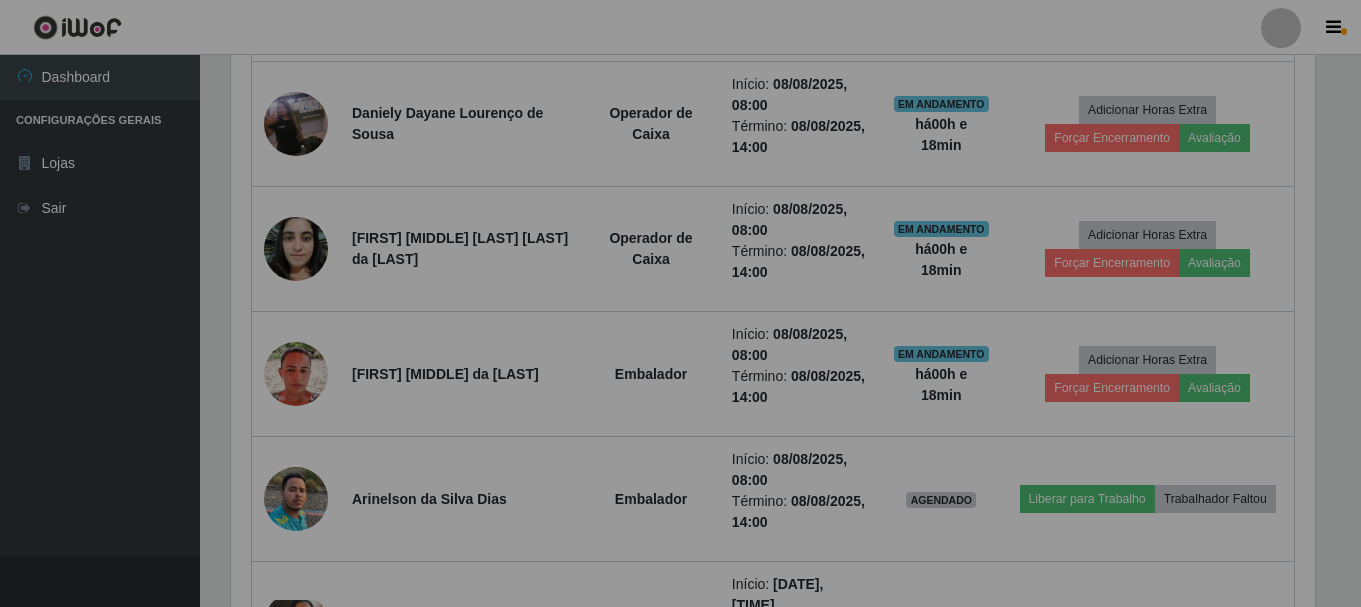 scroll, scrollTop: 999585, scrollLeft: 998901, axis: both 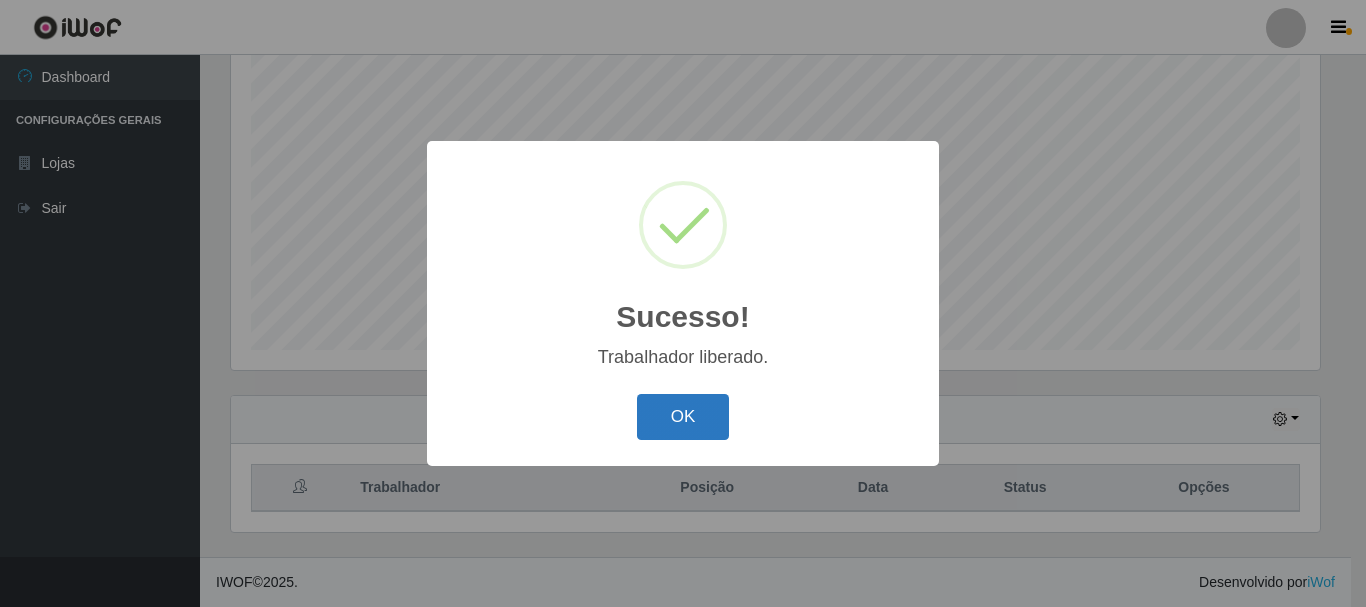 click on "OK" at bounding box center (683, 417) 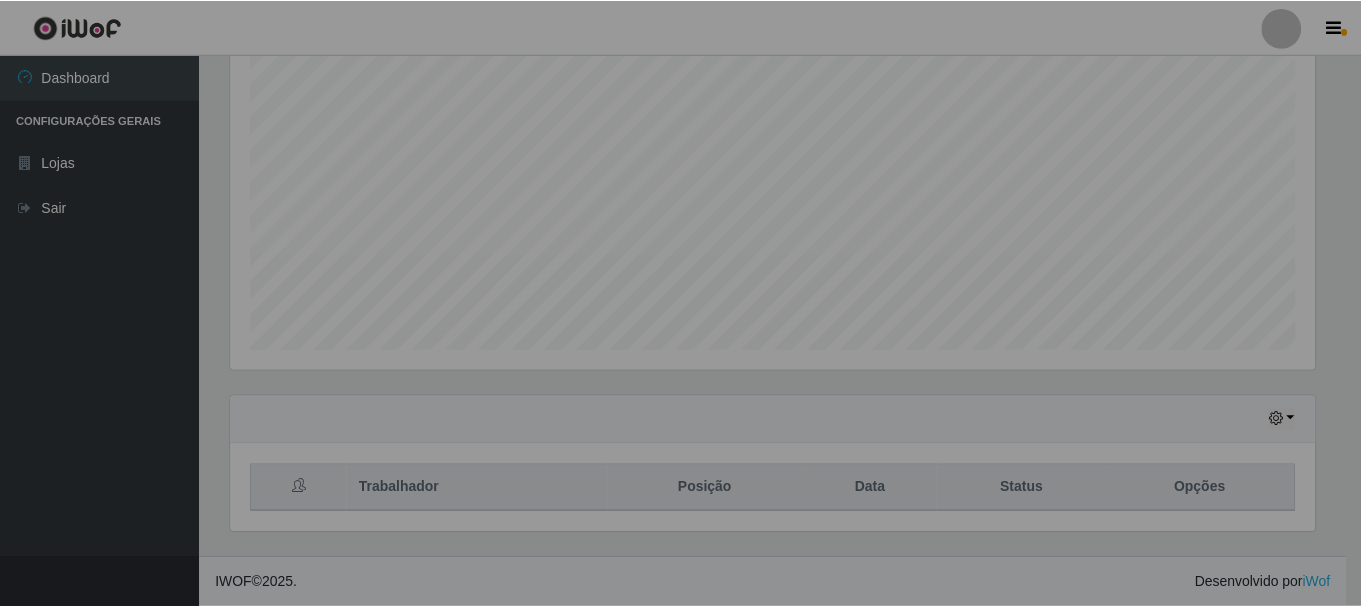 scroll, scrollTop: 999585, scrollLeft: 998901, axis: both 